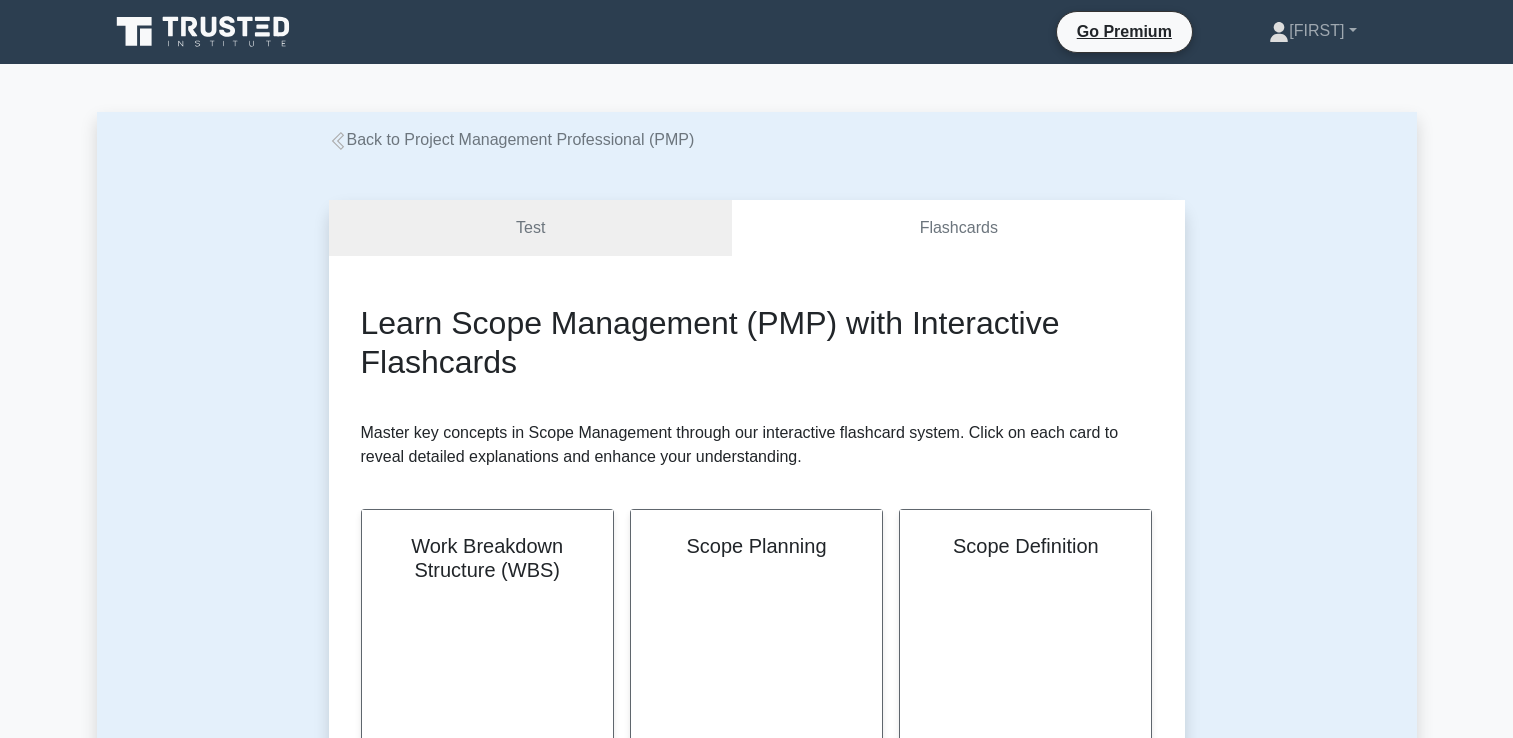 scroll, scrollTop: 0, scrollLeft: 0, axis: both 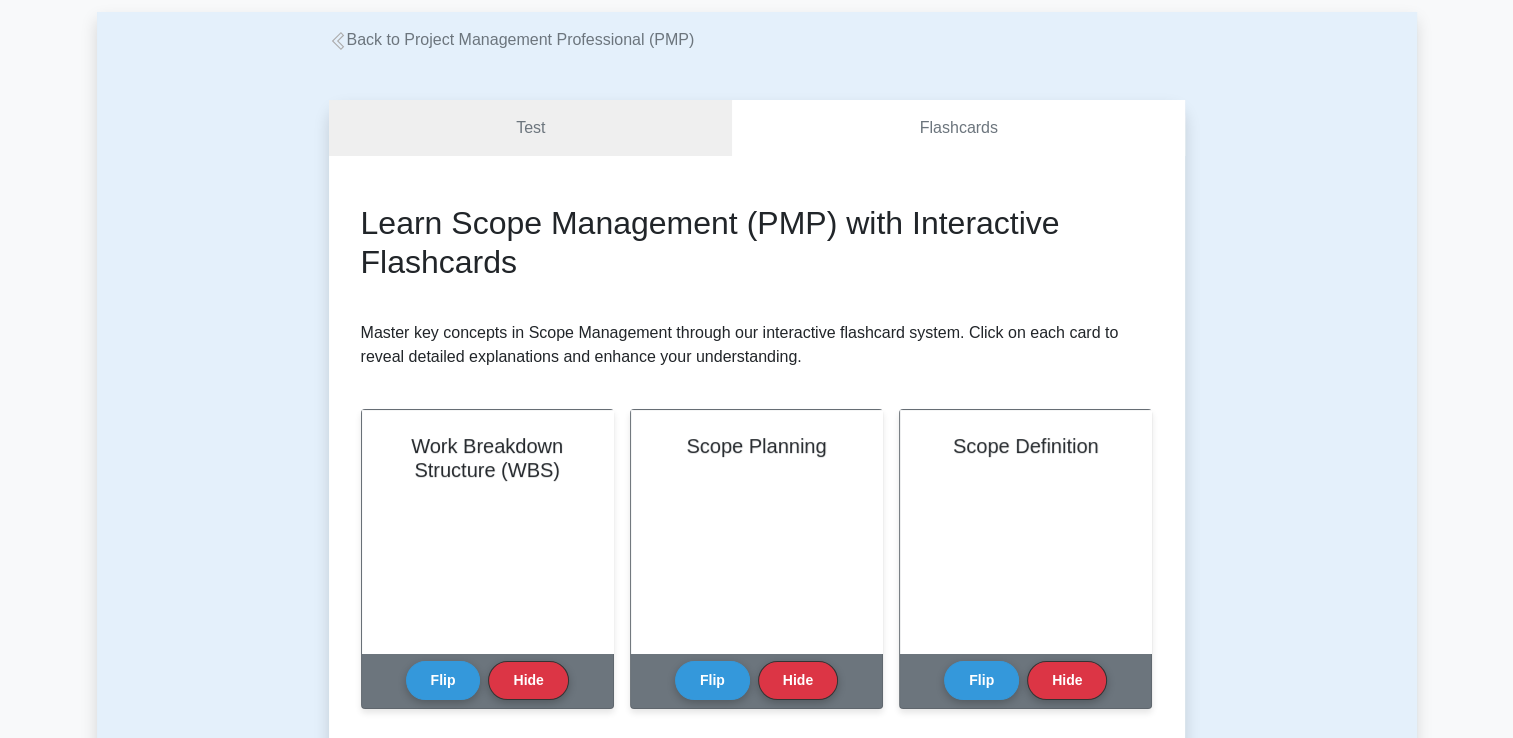 click on "Back to Project Management Professional (PMP)" at bounding box center (512, 39) 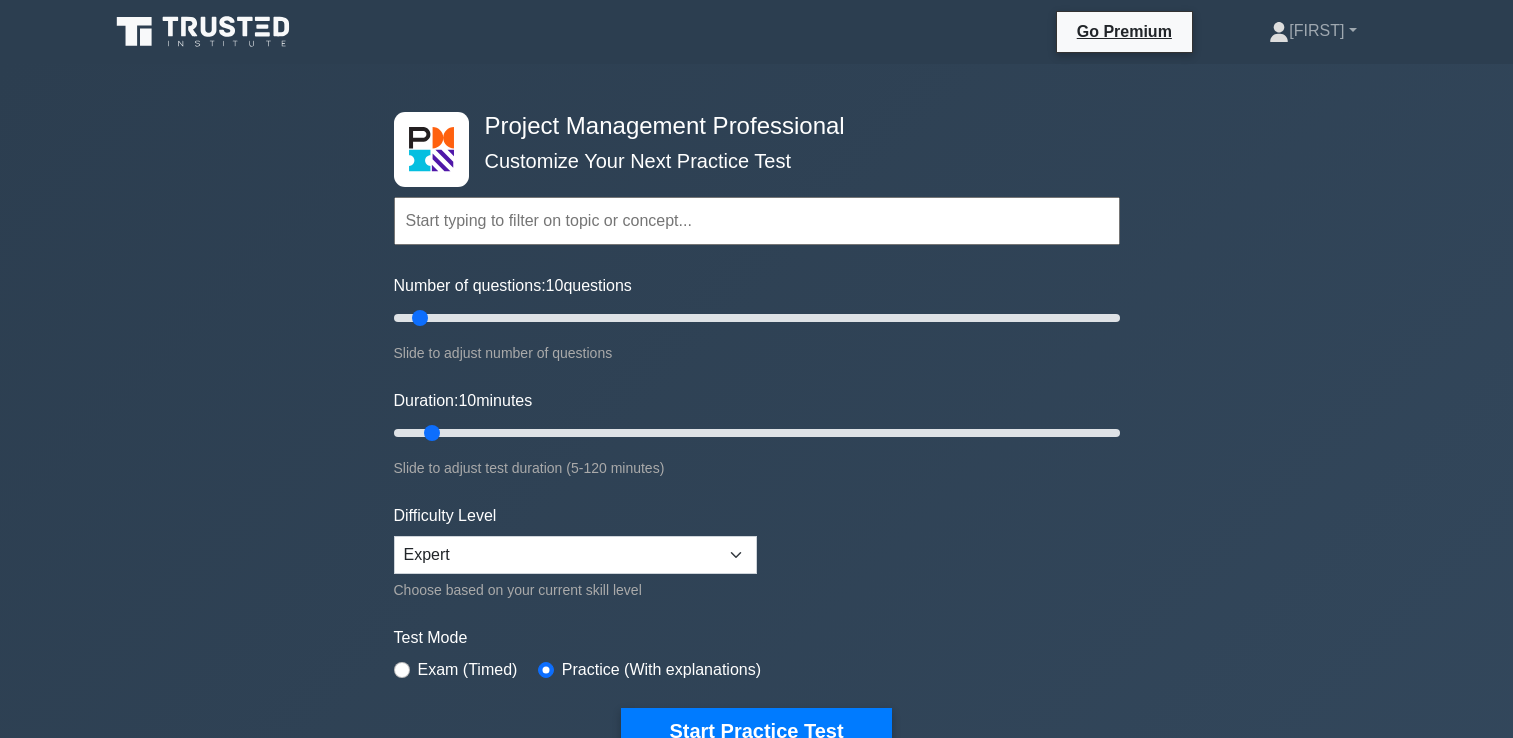 scroll, scrollTop: 0, scrollLeft: 0, axis: both 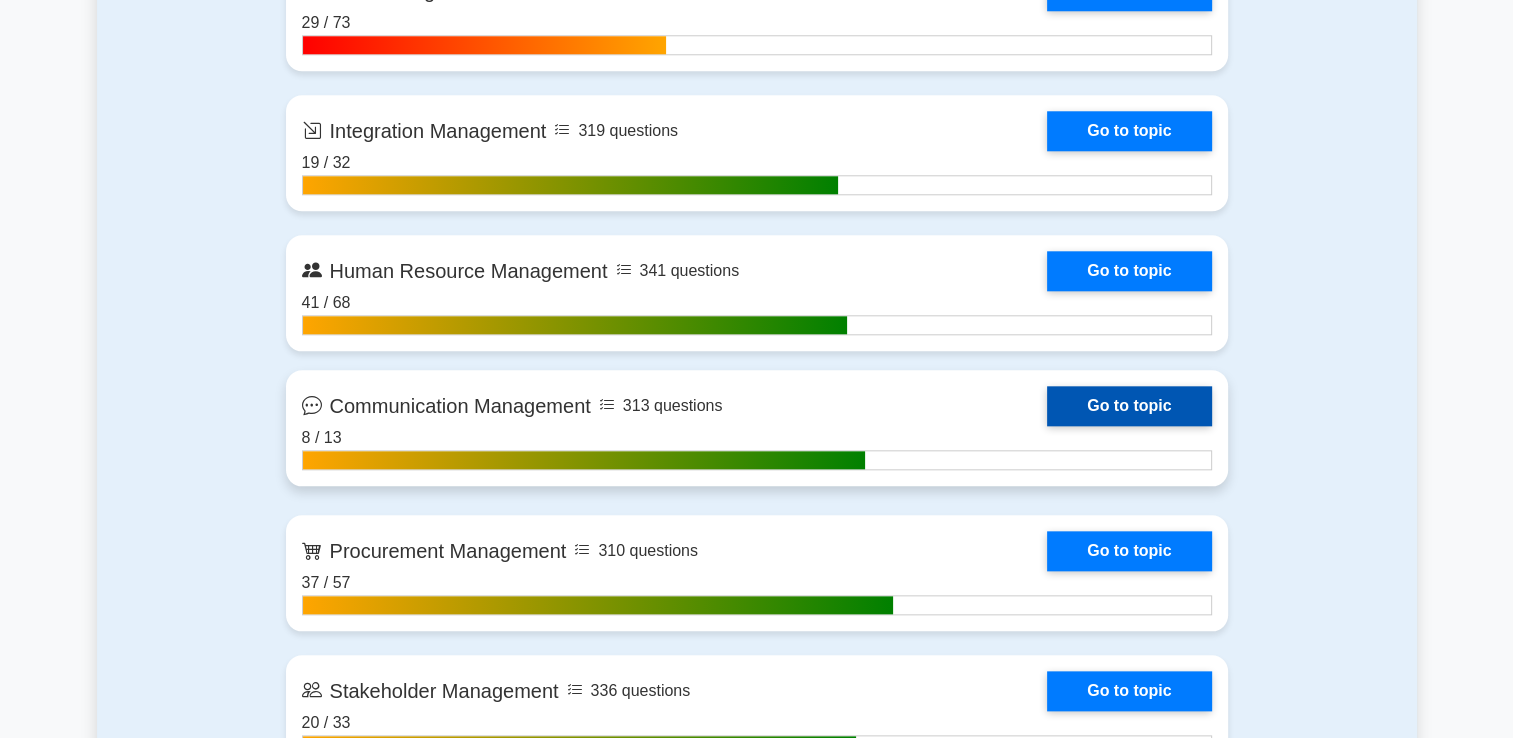 click on "Go to topic" at bounding box center (1129, 406) 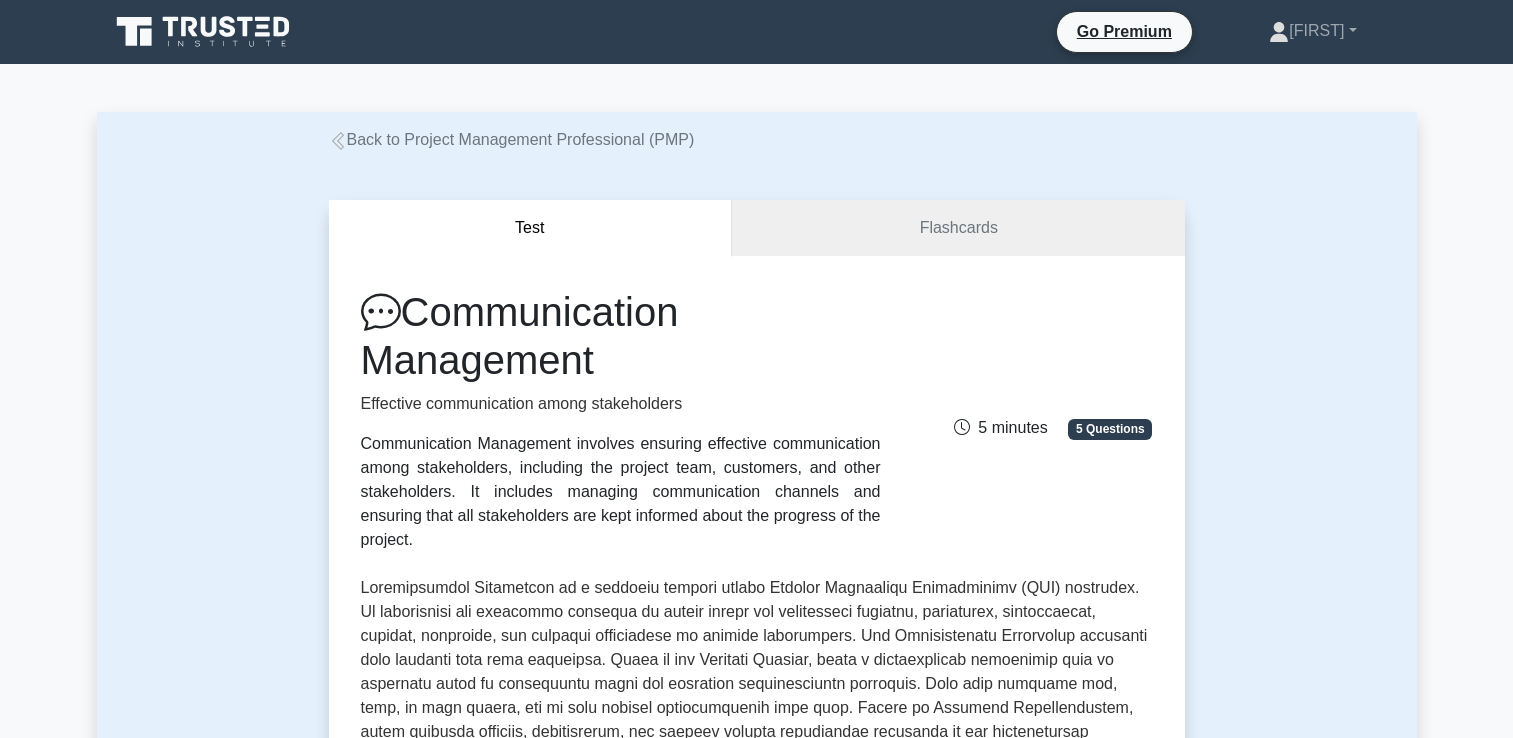 scroll, scrollTop: 0, scrollLeft: 0, axis: both 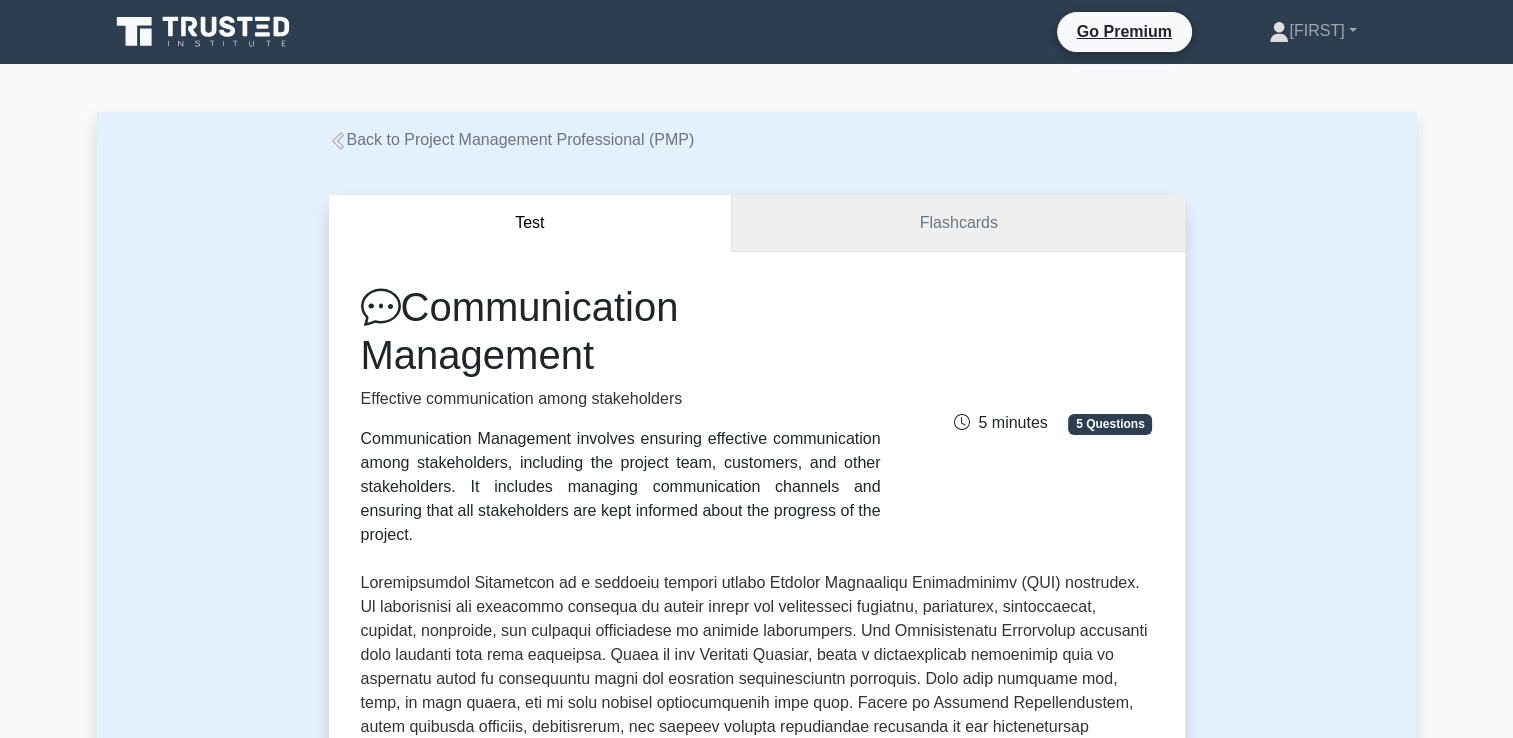 click on "Flashcards" at bounding box center (958, 223) 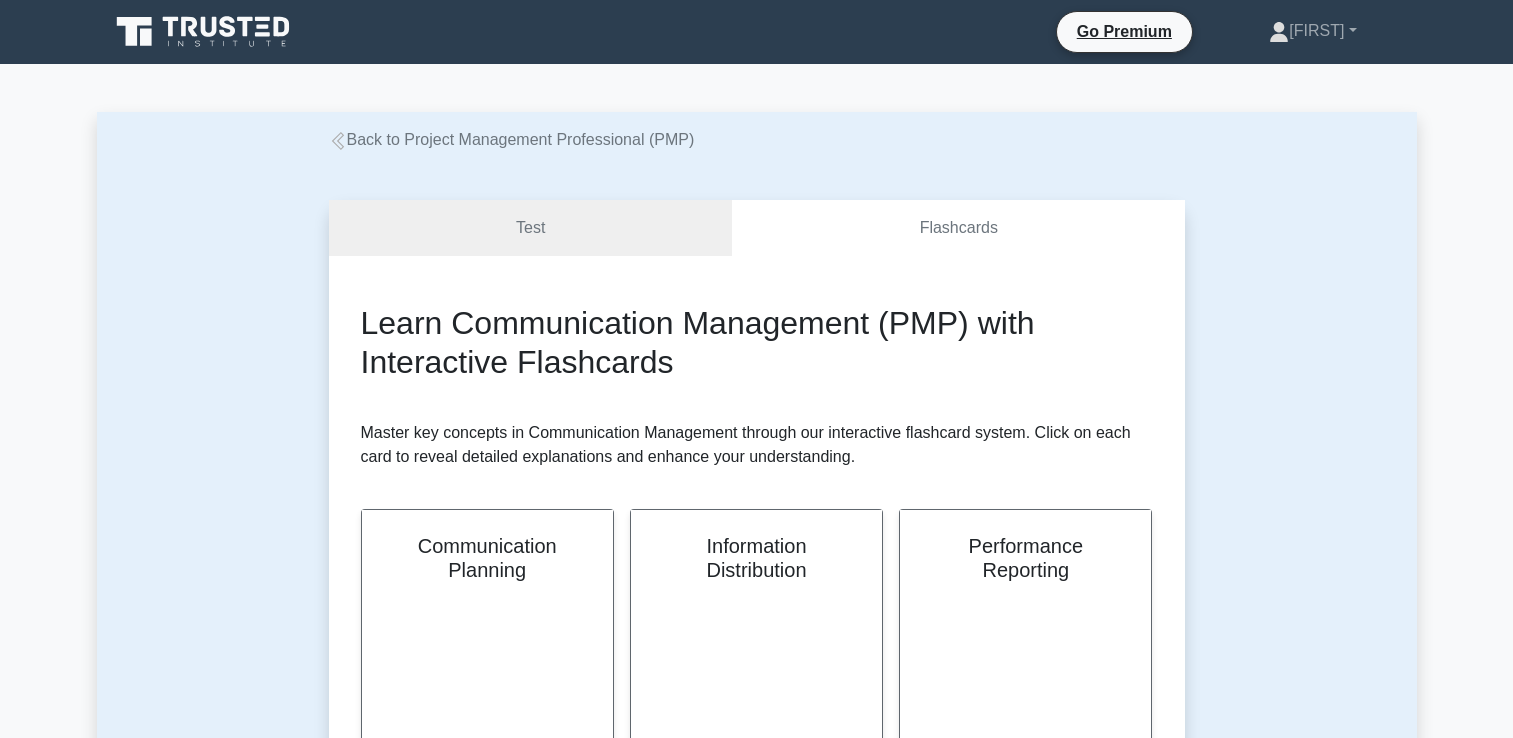 scroll, scrollTop: 0, scrollLeft: 0, axis: both 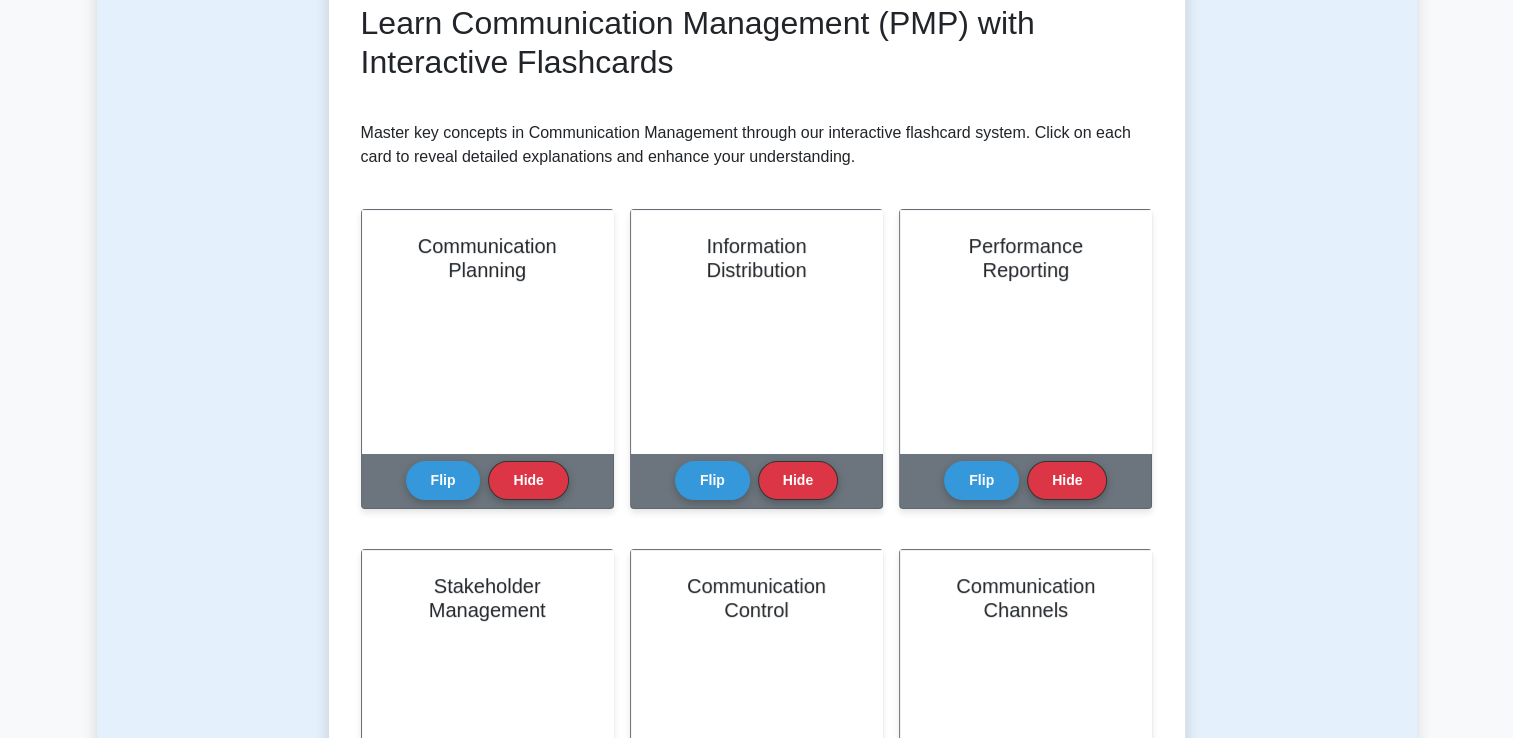 click on "Test
Flashcards
Learn Communication Management (PMP) with Interactive Flashcards
Master key concepts in Communication Management through our interactive flashcard system. Click on each card to reveal detailed explanations and enhance your understanding.
Communication Planning
Flip Hide Flip Hide" at bounding box center [757, 750] 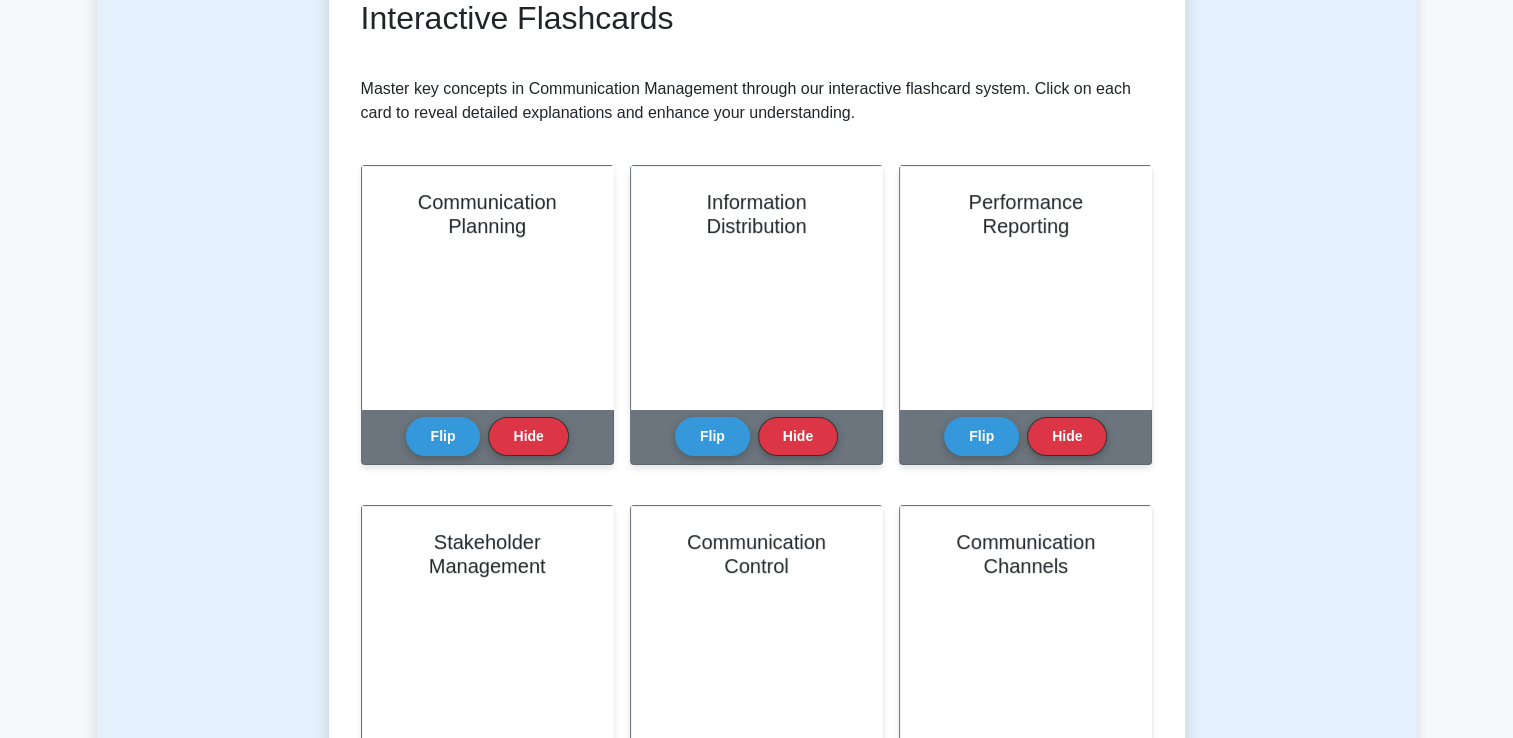 scroll, scrollTop: 340, scrollLeft: 0, axis: vertical 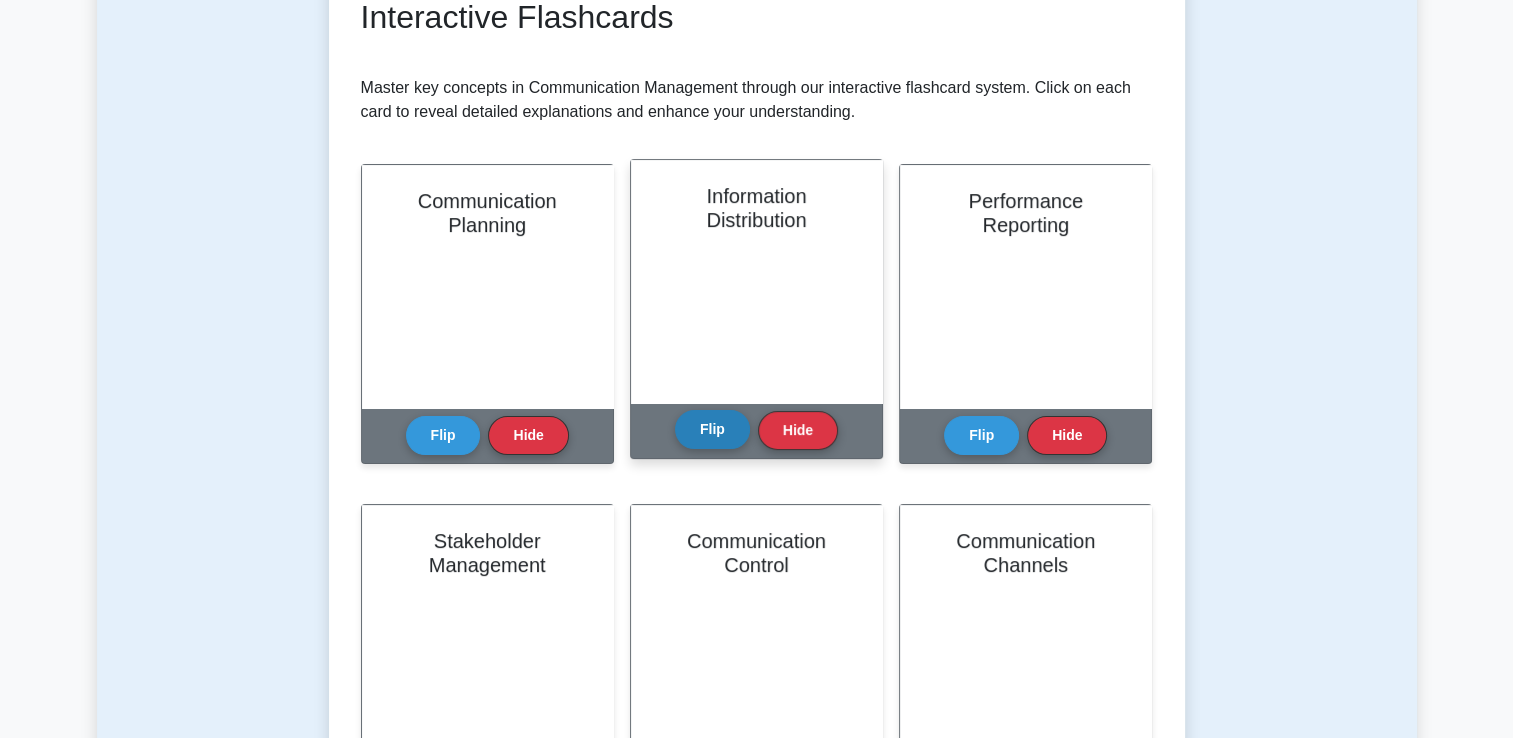 click on "Flip" at bounding box center [712, 429] 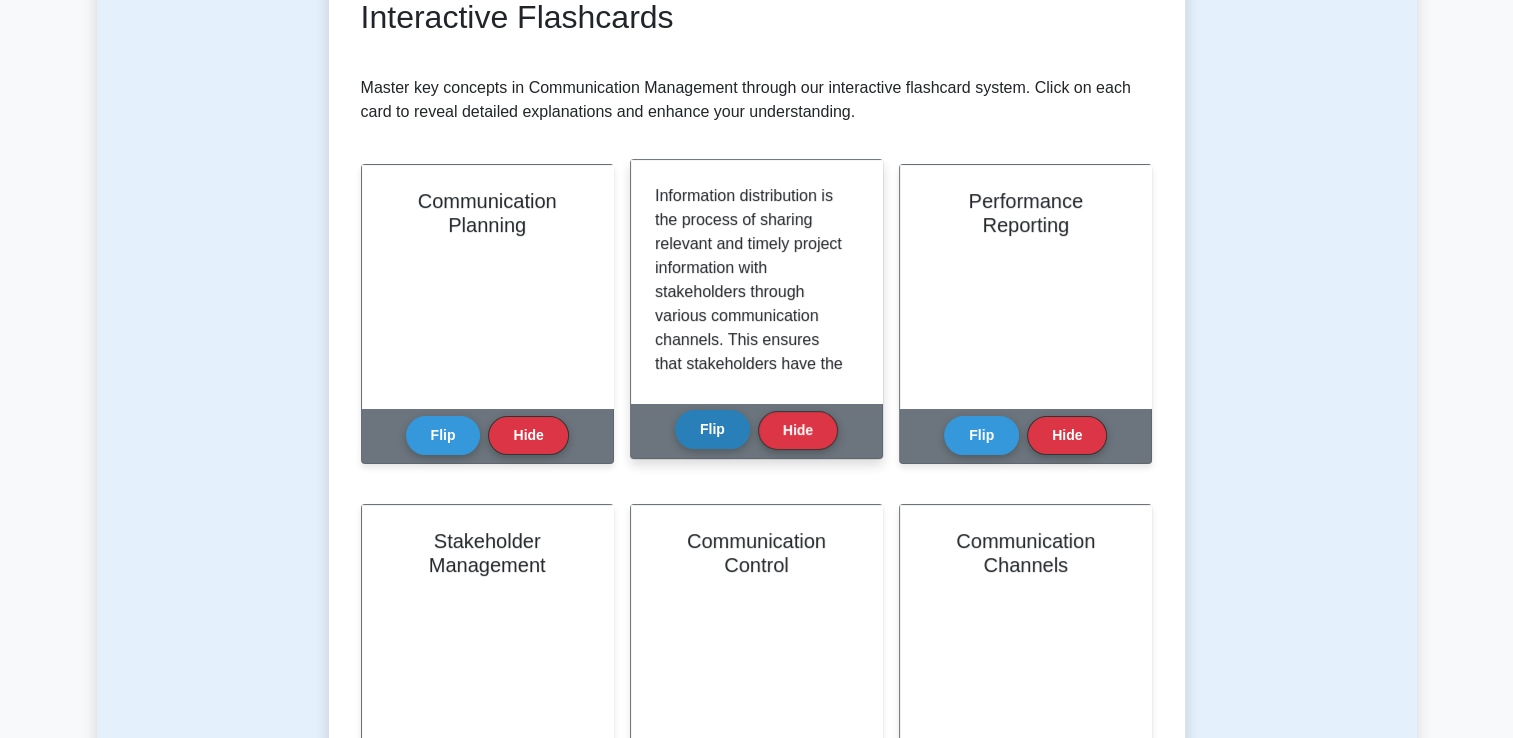 type 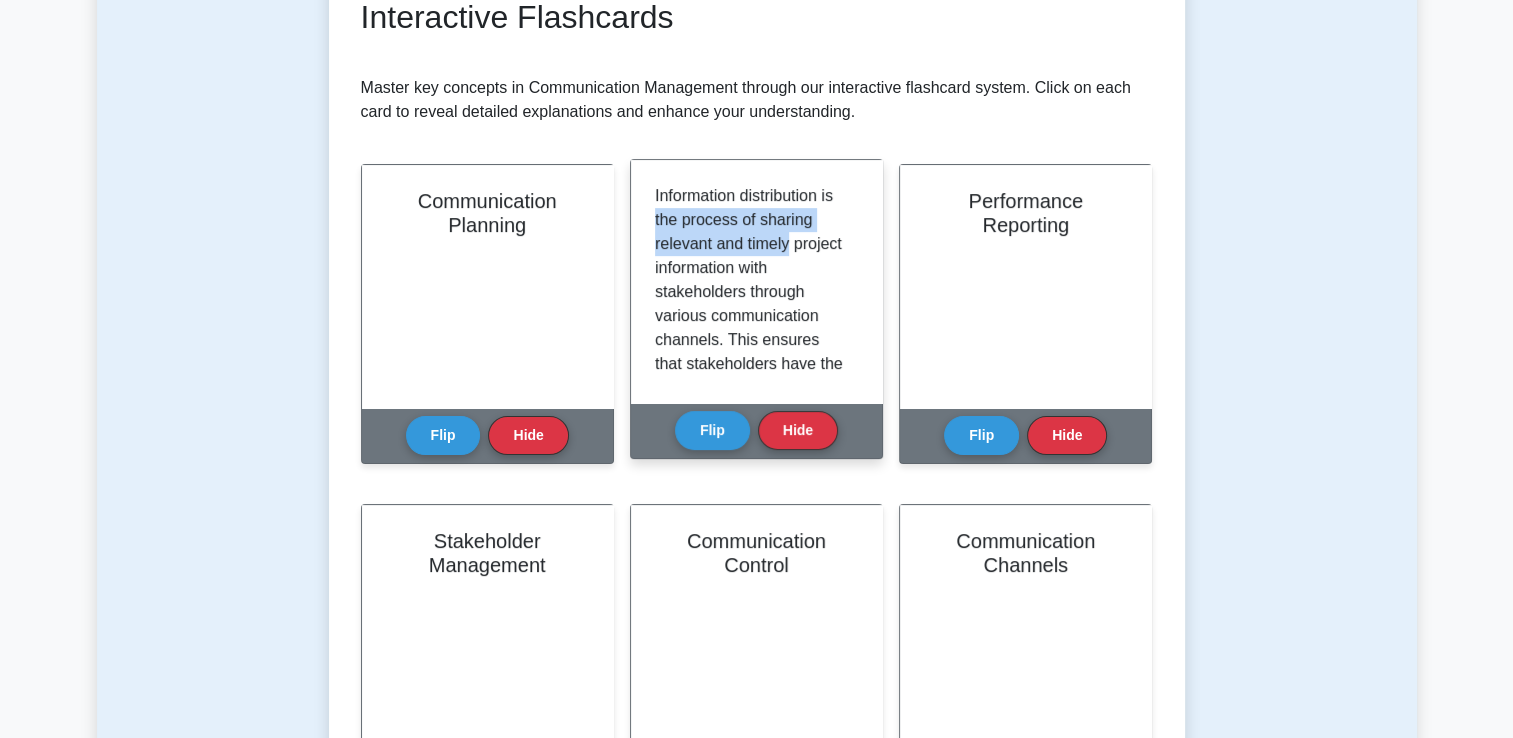 drag, startPoint x: 848, startPoint y: 203, endPoint x: 849, endPoint y: 233, distance: 30.016663 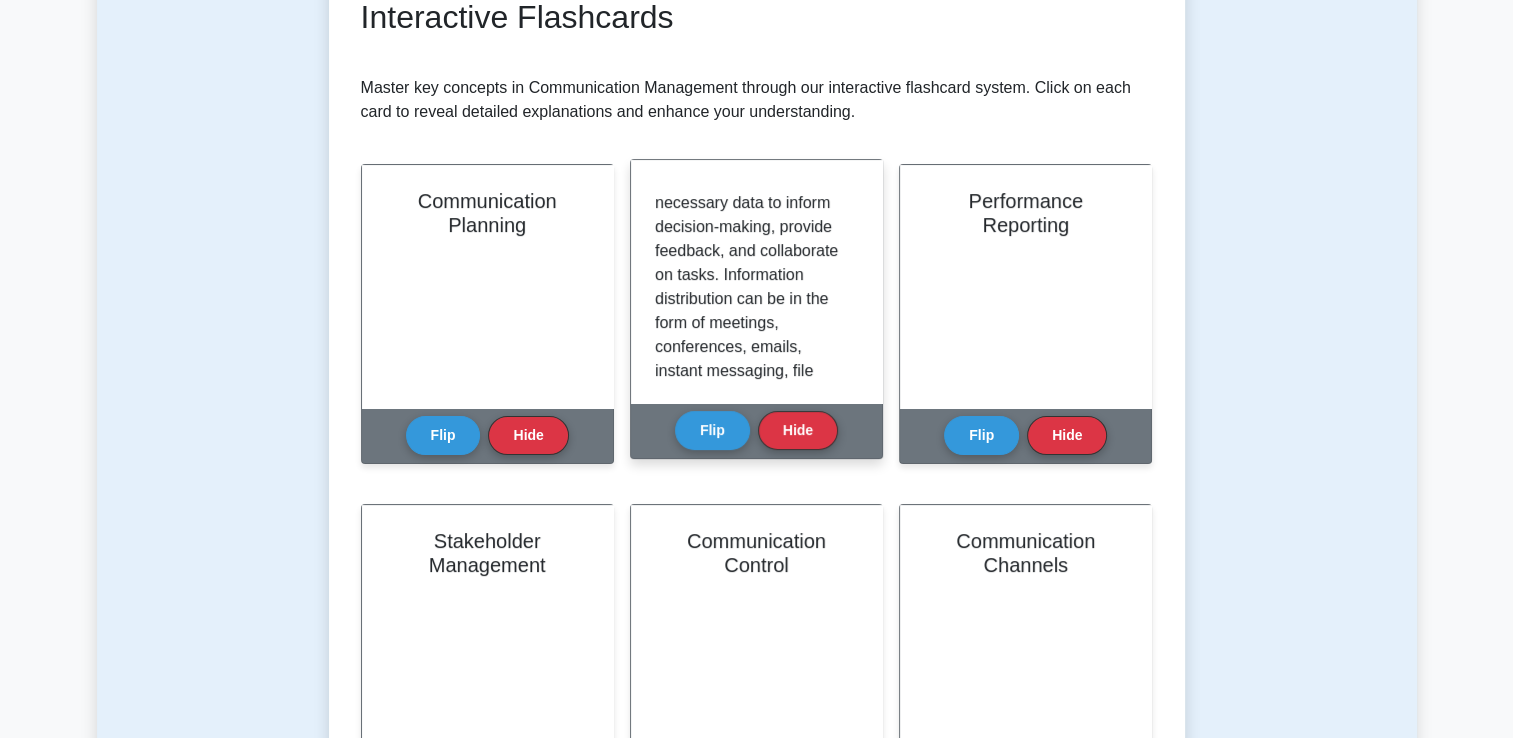 scroll, scrollTop: 197, scrollLeft: 0, axis: vertical 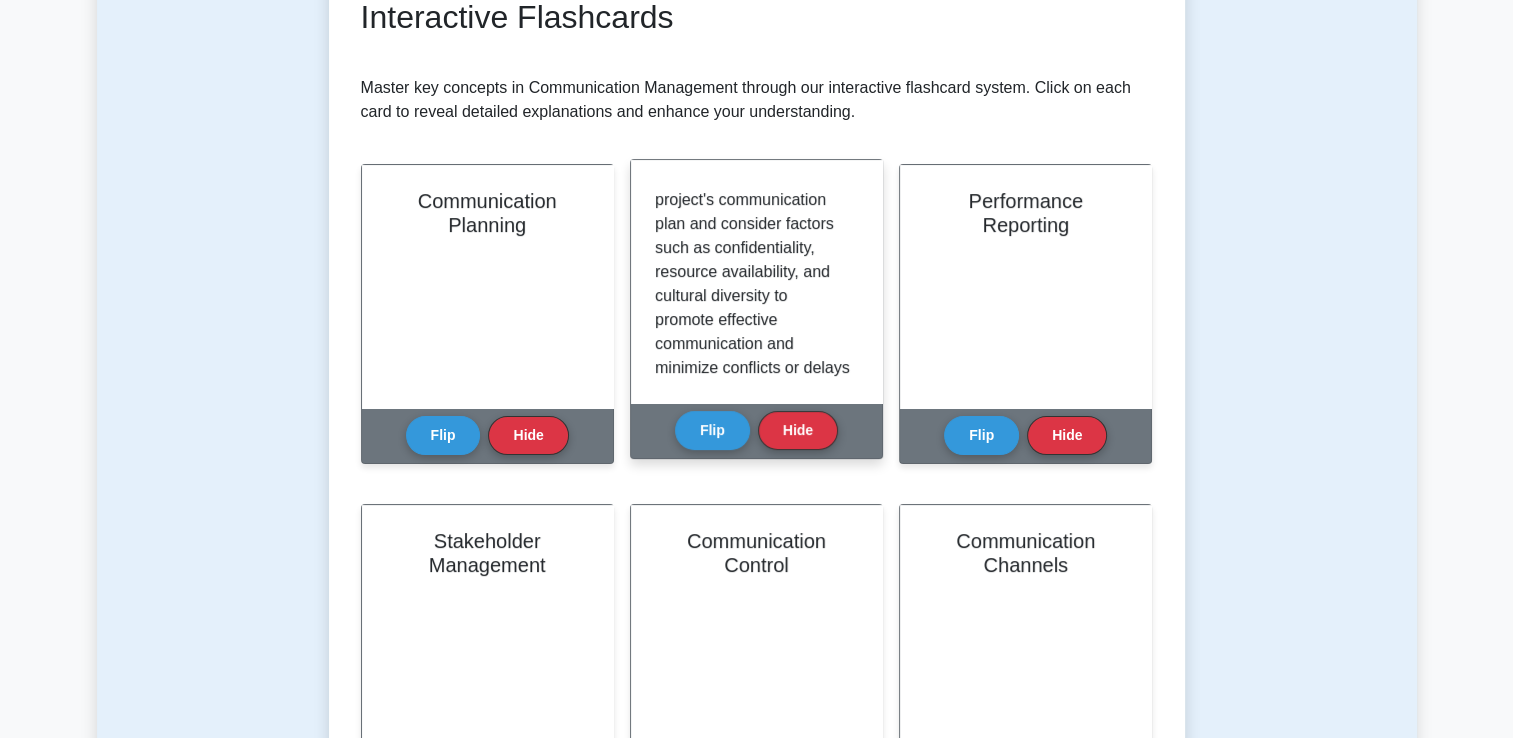 click on "Information distribution is the process of sharing relevant and timely project information with stakeholders through various communication channels. This ensures that stakeholders have the necessary data to inform decision-making, provide feedback, and collaborate on tasks. Information distribution can be in the form of meetings, conferences, emails, instant messaging, file sharing platforms, or intranets. The method of distributing information should be aligned with the project's communication plan and consider factors such as confidentiality, resource availability, and cultural diversity to promote effective communication and minimize conflicts or delays in the project." at bounding box center (756, 281) 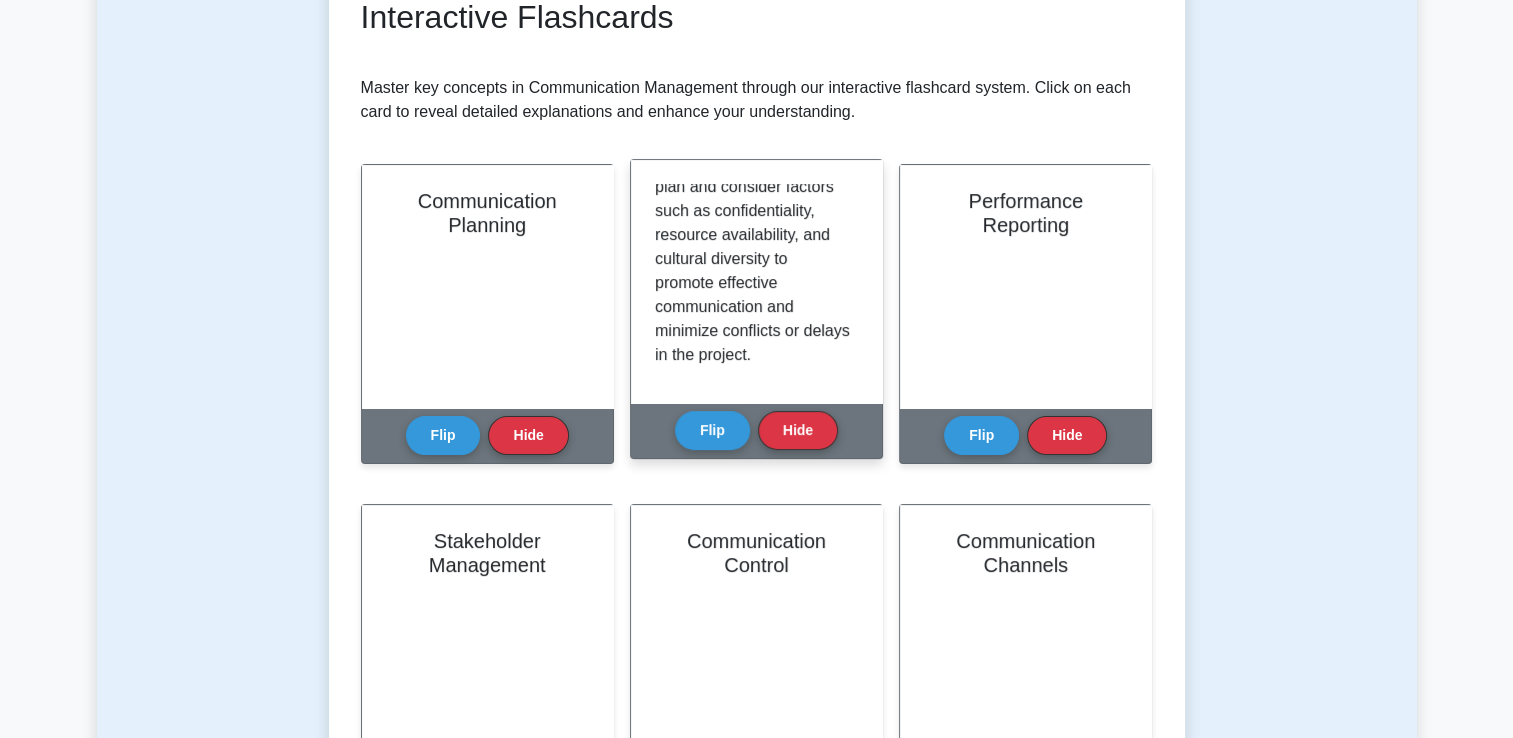 scroll, scrollTop: 516, scrollLeft: 0, axis: vertical 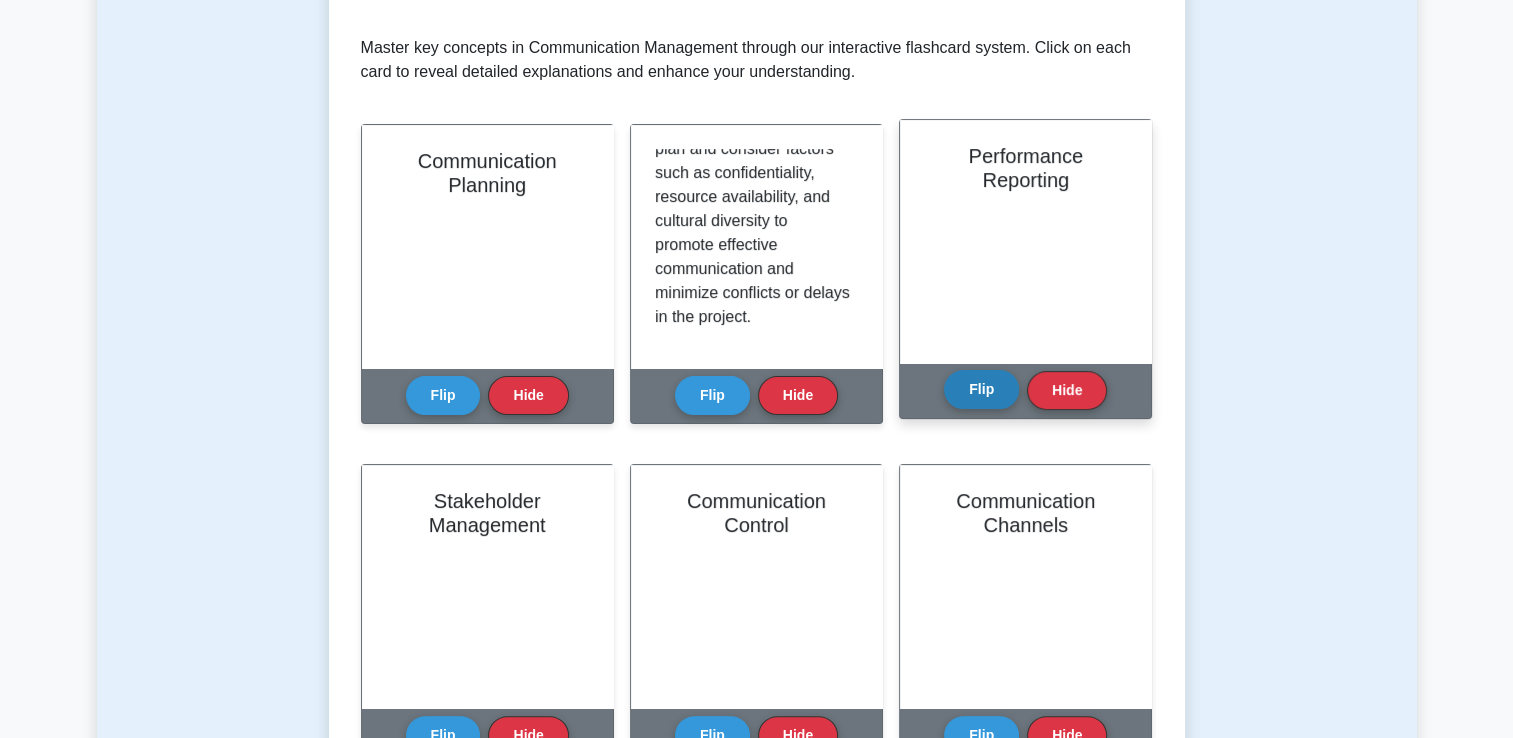 click on "Flip" at bounding box center [981, 389] 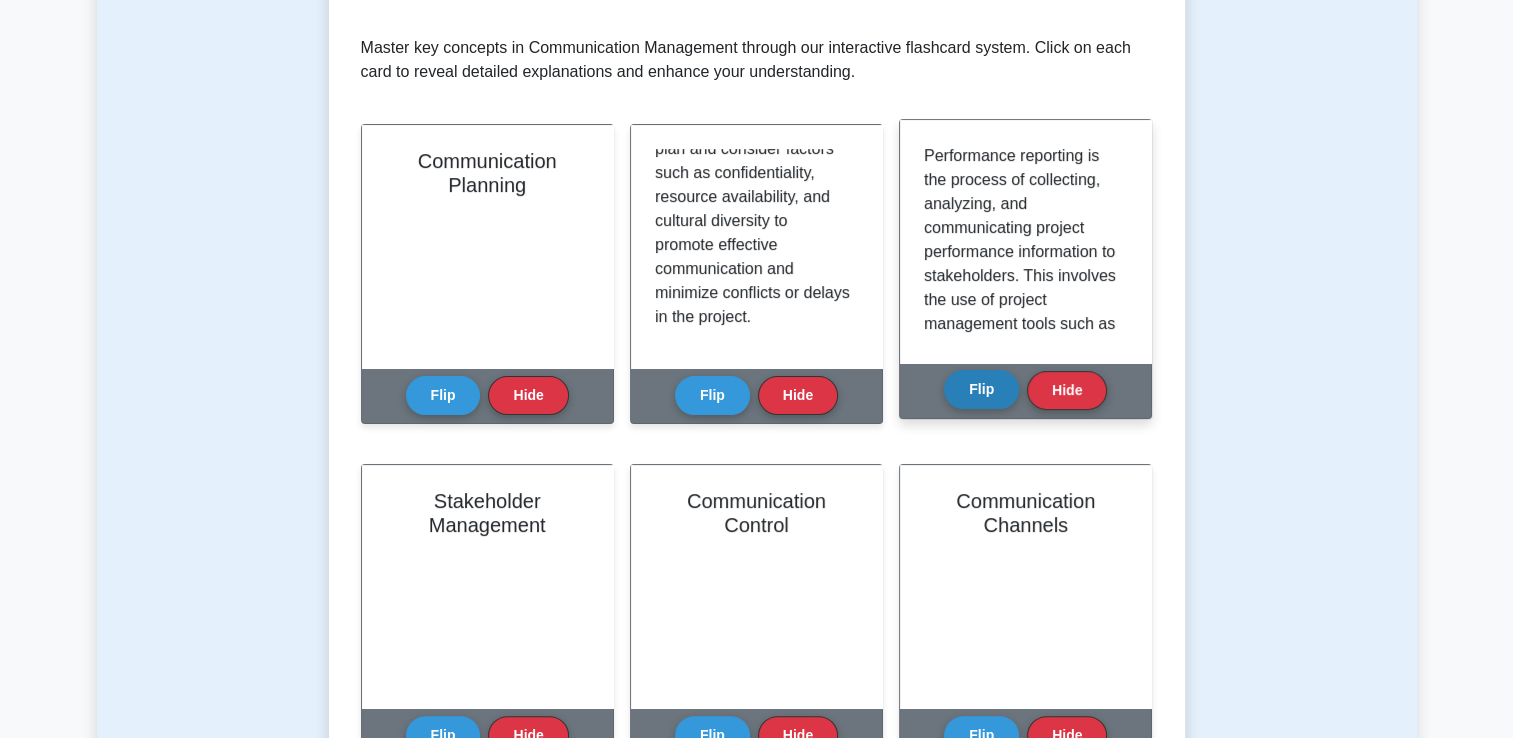 type 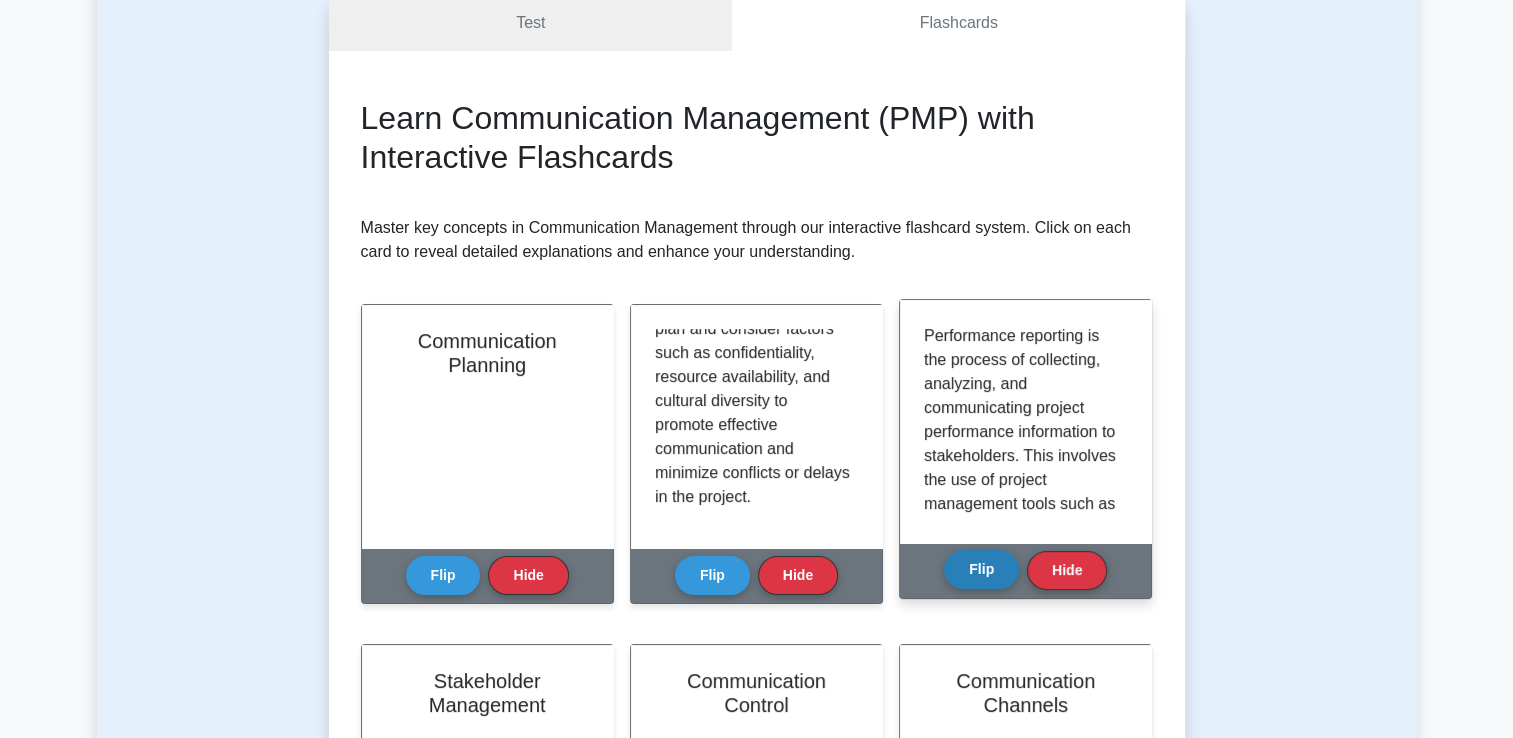 scroll, scrollTop: 240, scrollLeft: 0, axis: vertical 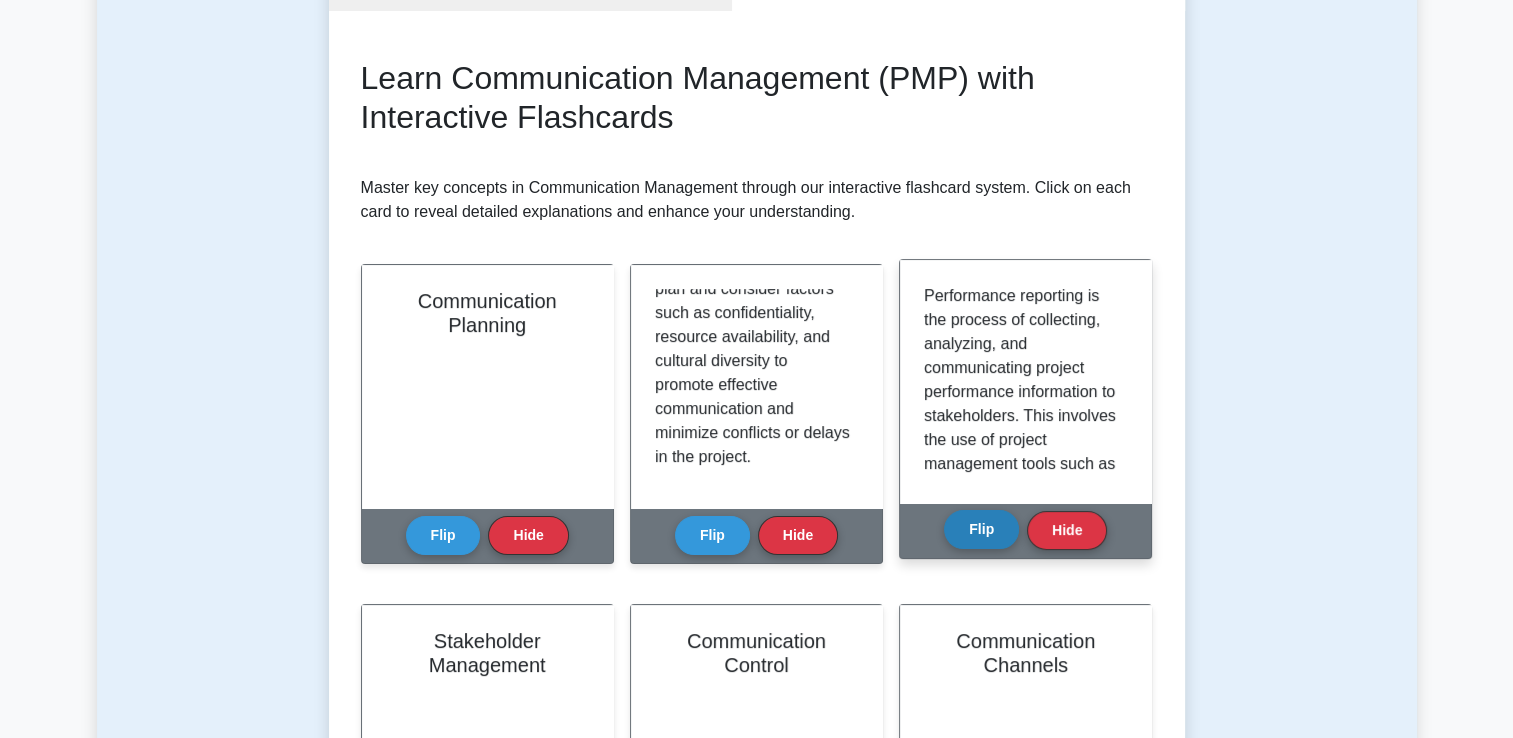 click on "Flip" at bounding box center [981, 529] 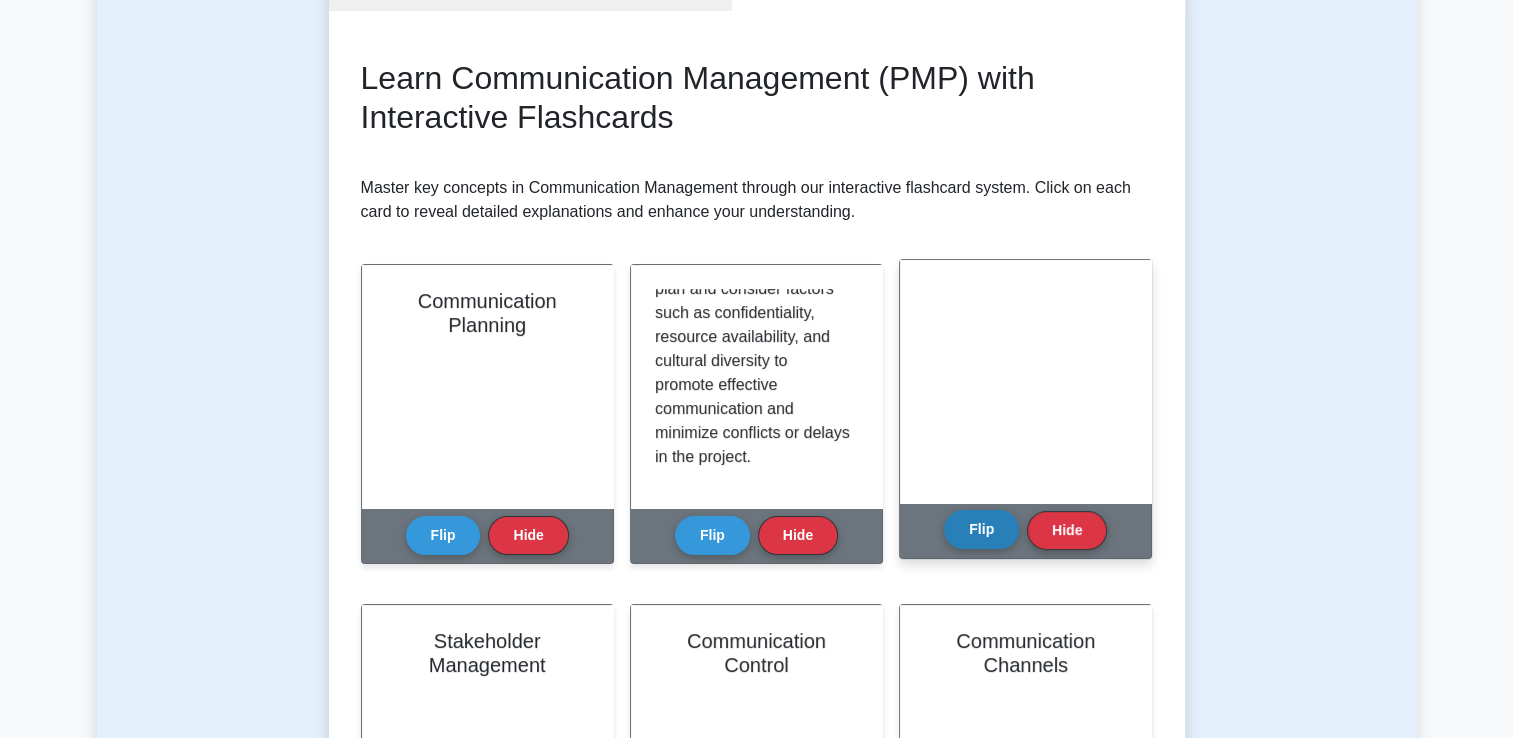 click on "Flip" at bounding box center (981, 529) 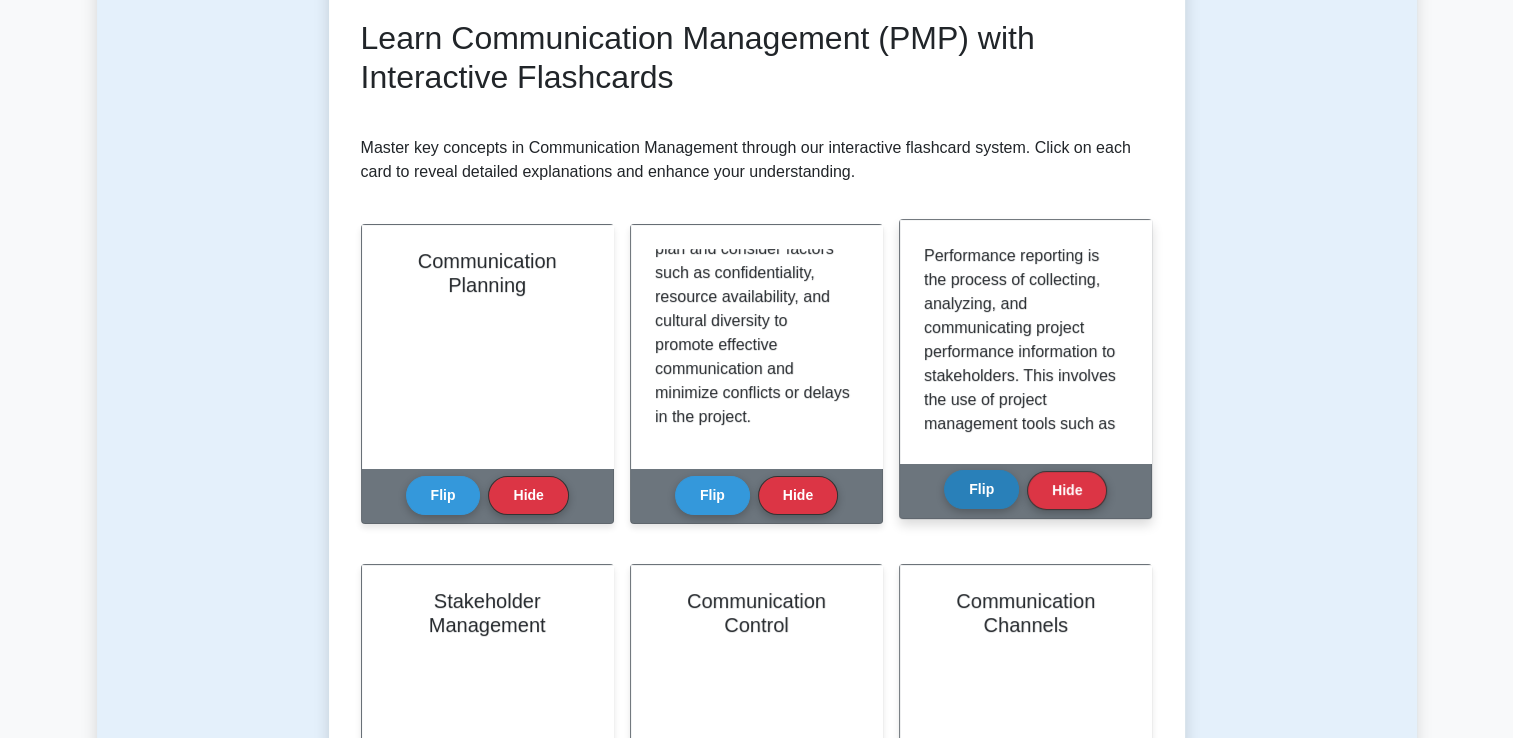 scroll, scrollTop: 320, scrollLeft: 0, axis: vertical 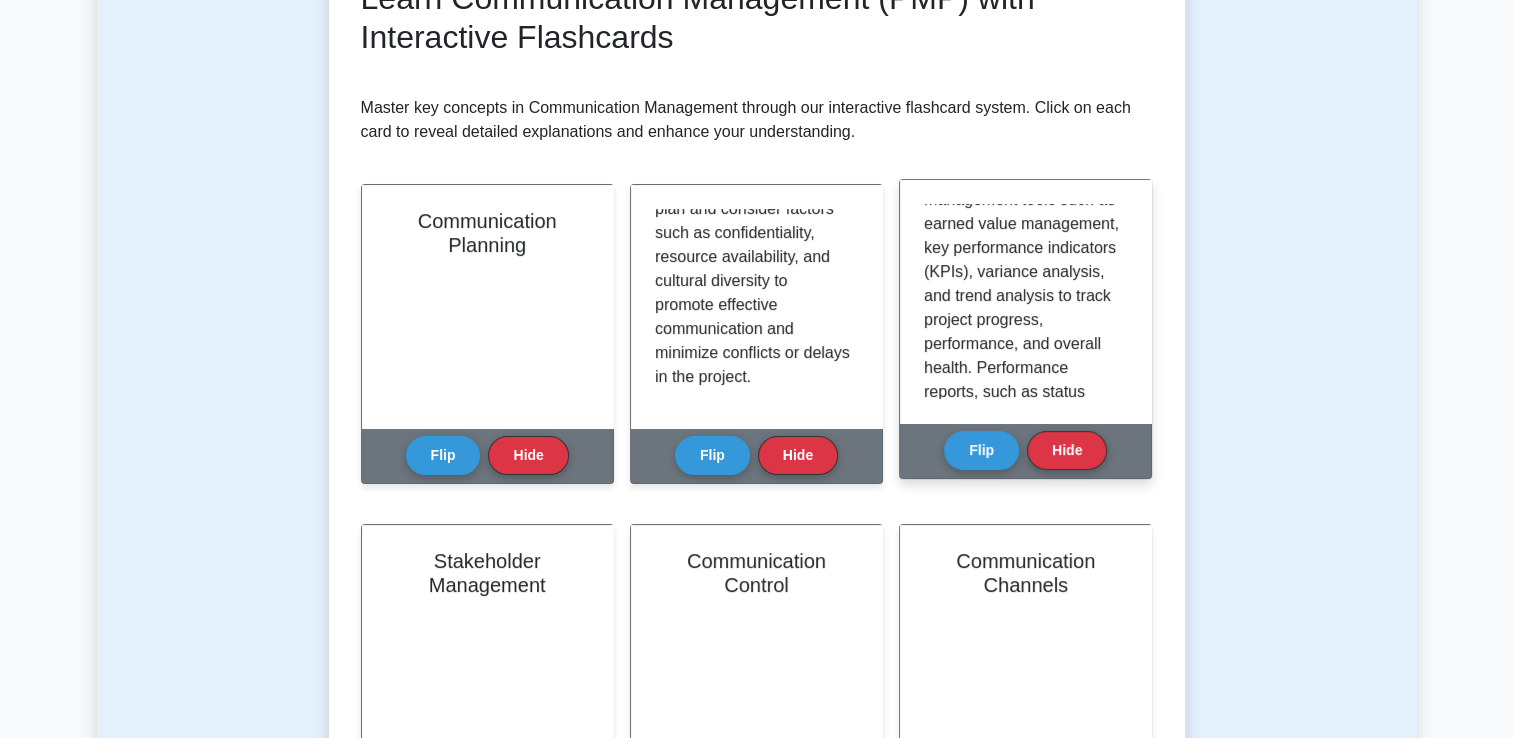 click on "Flip" at bounding box center [981, 450] 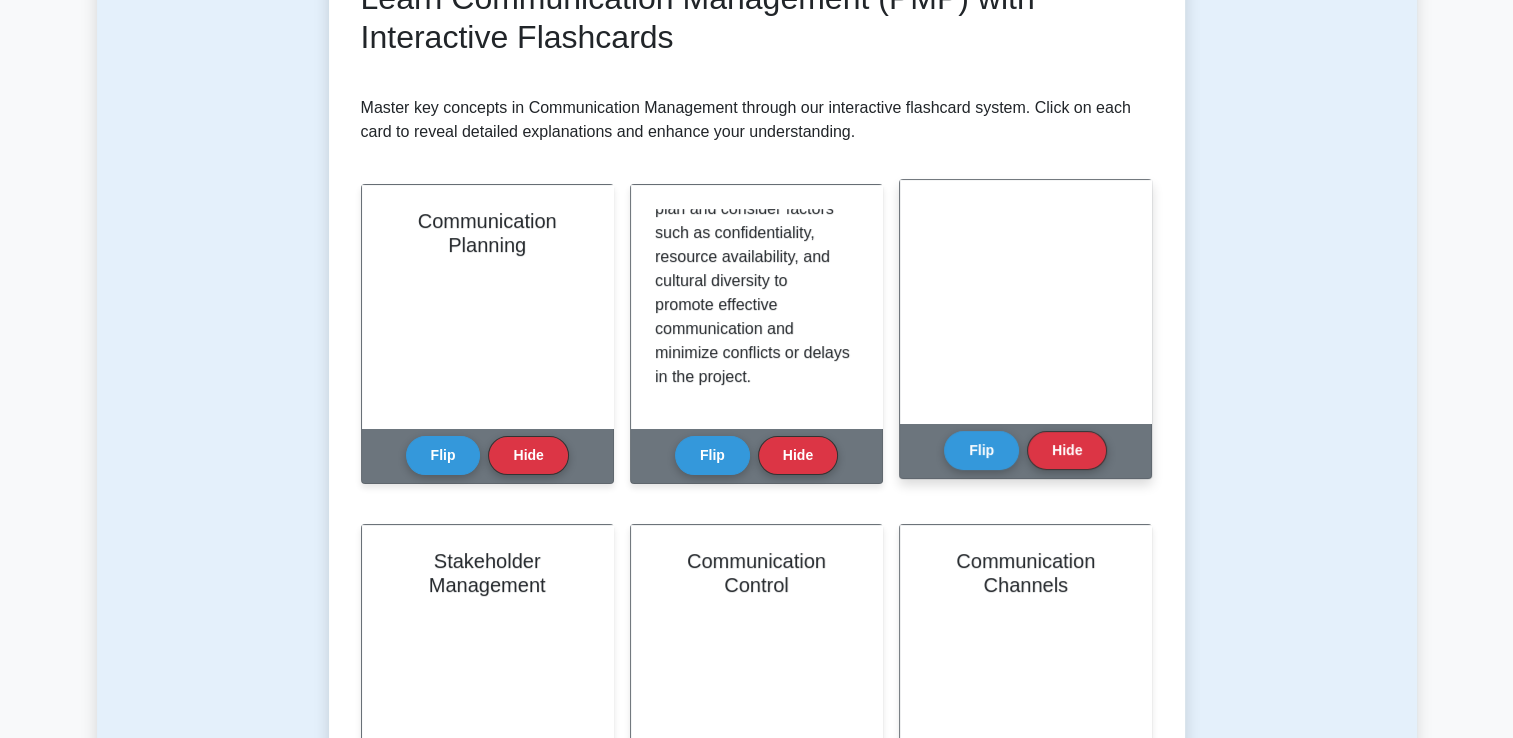 click on "Flip" at bounding box center [981, 450] 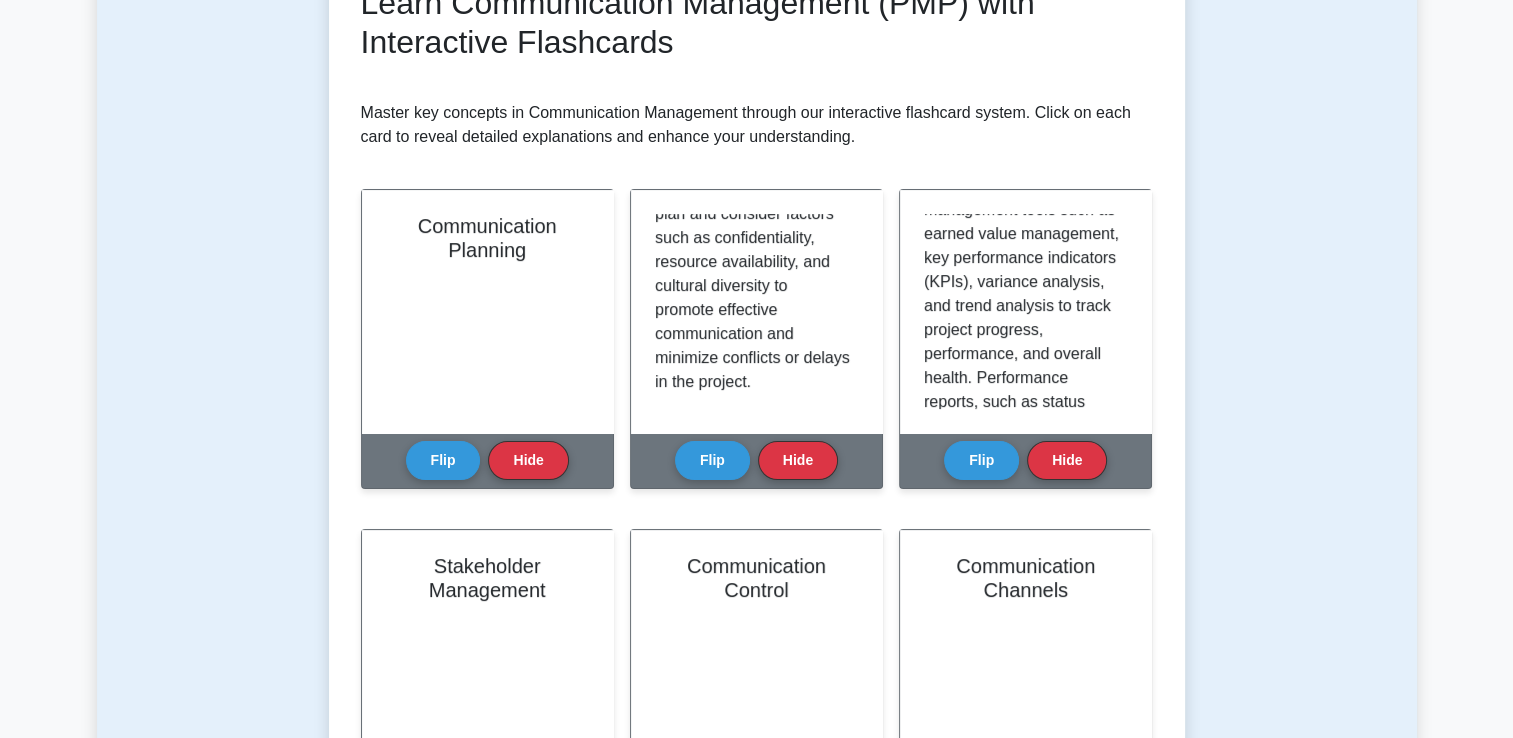 scroll, scrollTop: 0, scrollLeft: 0, axis: both 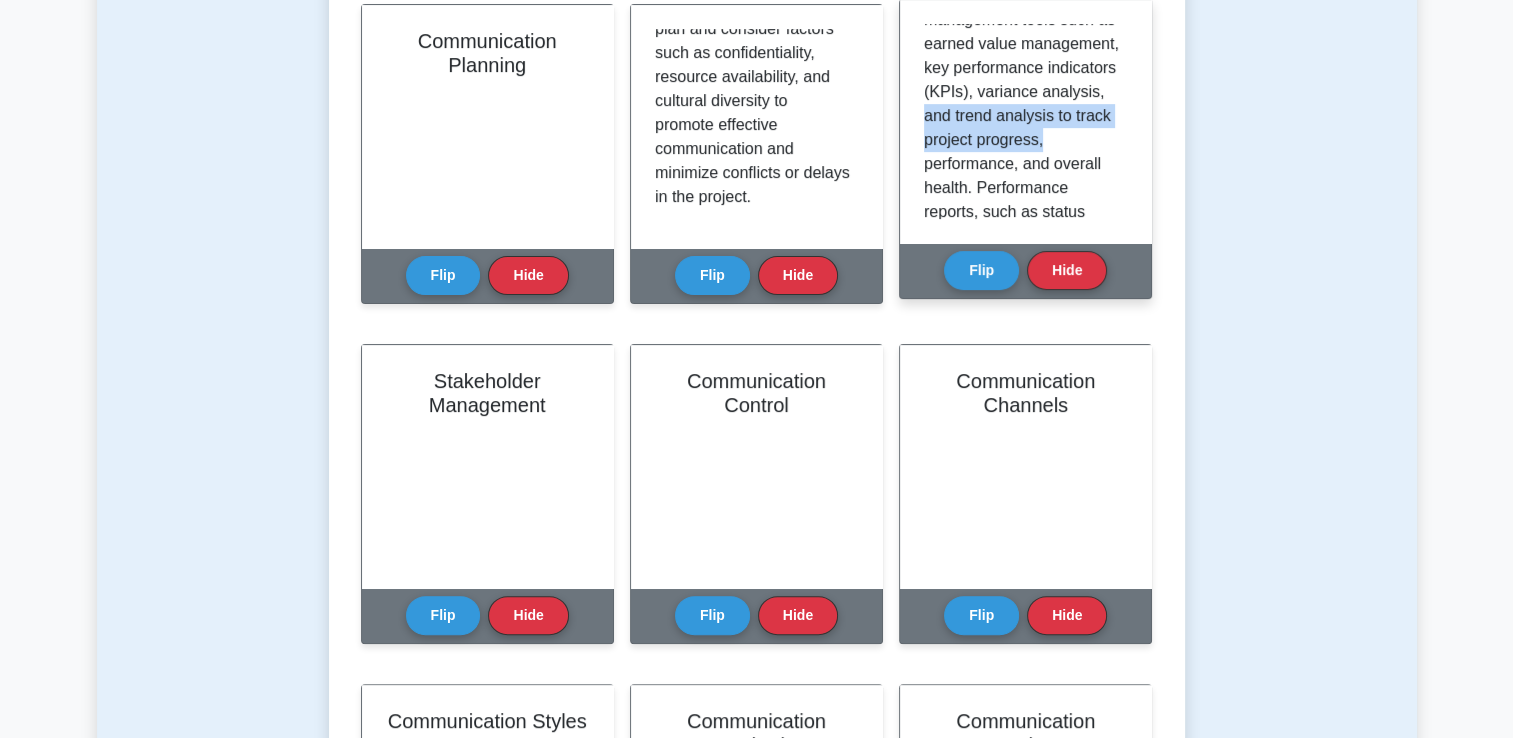 drag, startPoint x: 1119, startPoint y: 105, endPoint x: 1123, endPoint y: 151, distance: 46.173584 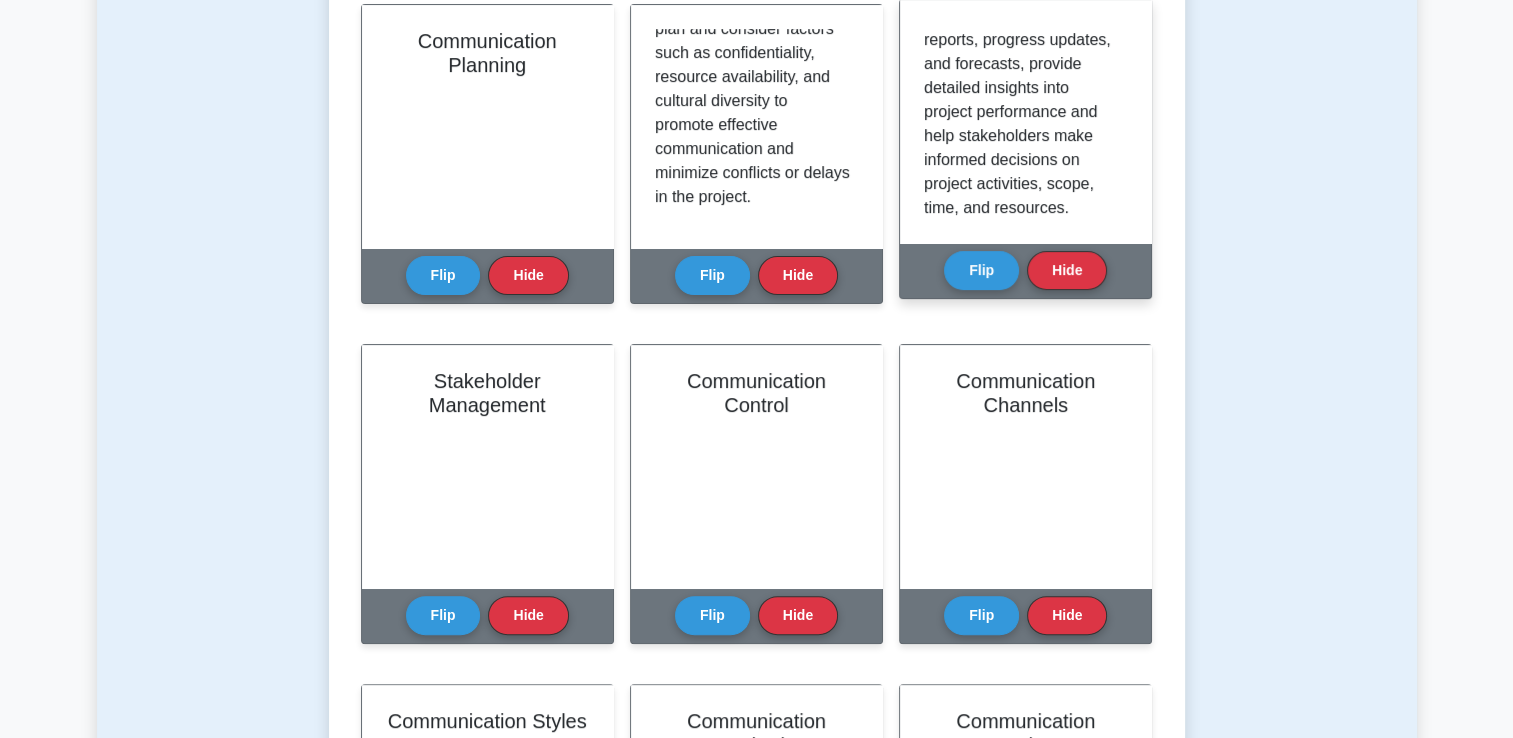 scroll, scrollTop: 358, scrollLeft: 0, axis: vertical 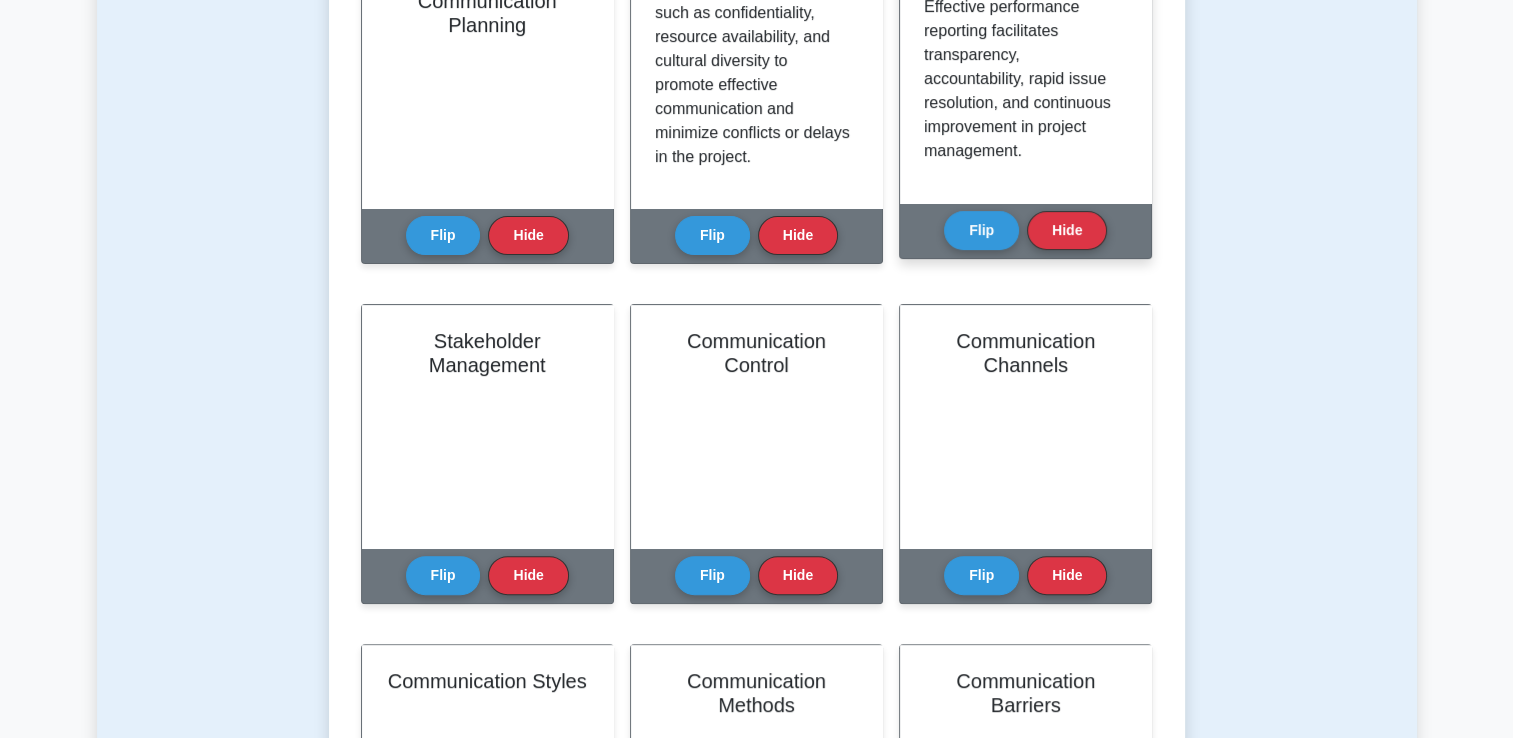 click on "Performance reporting is the process of collecting, analyzing, and communicating project performance information to stakeholders. This involves the use of project management tools such as earned value management, key performance indicators (KPIs), variance analysis, and trend analysis to track project progress, performance, and overall health. Performance reports, such as status reports, progress updates, and forecasts, provide detailed insights into project performance and help stakeholders make informed decisions on project activities, scope, time, and resources. Effective performance reporting facilitates transparency, accountability, rapid issue resolution, and continuous improvement in project management." at bounding box center [1025, 81] 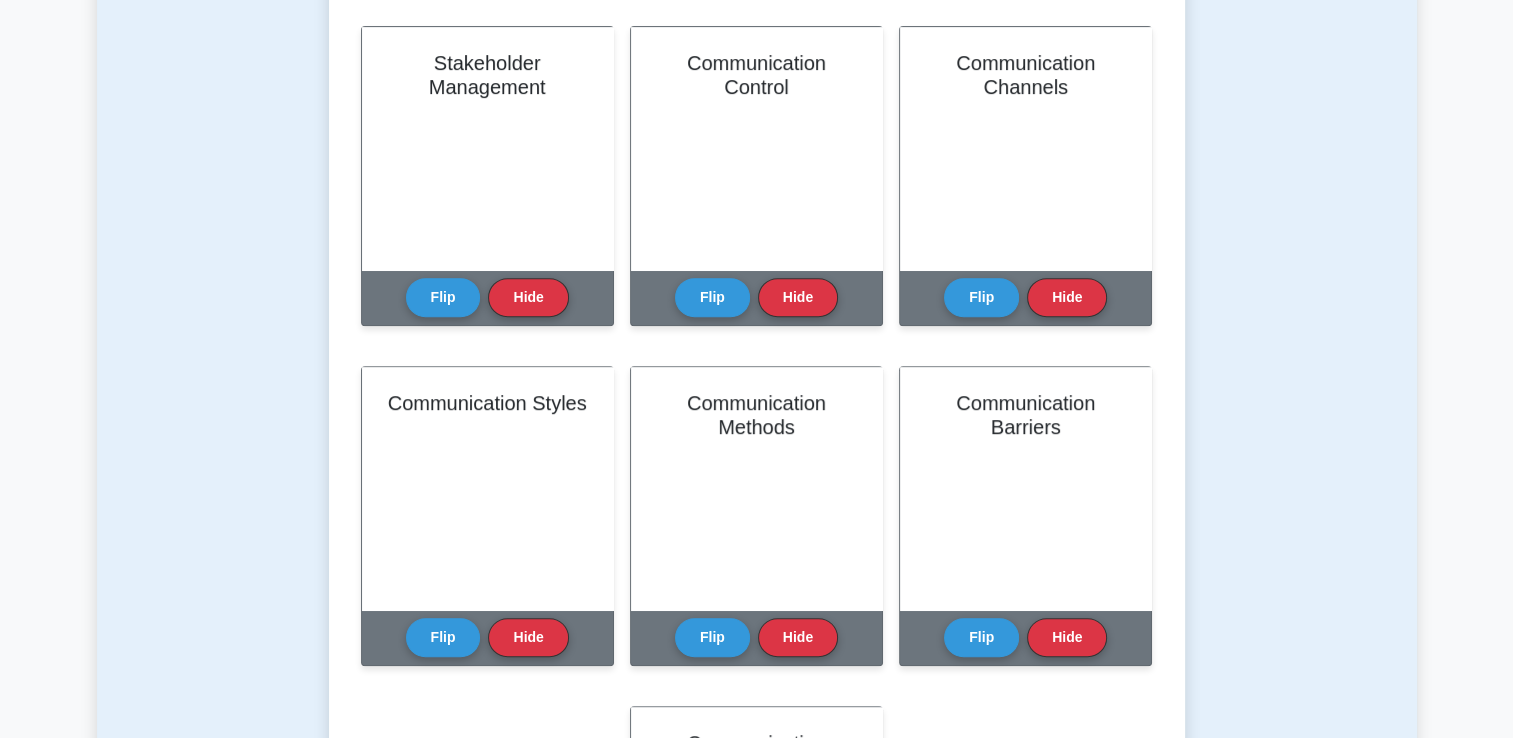scroll, scrollTop: 820, scrollLeft: 0, axis: vertical 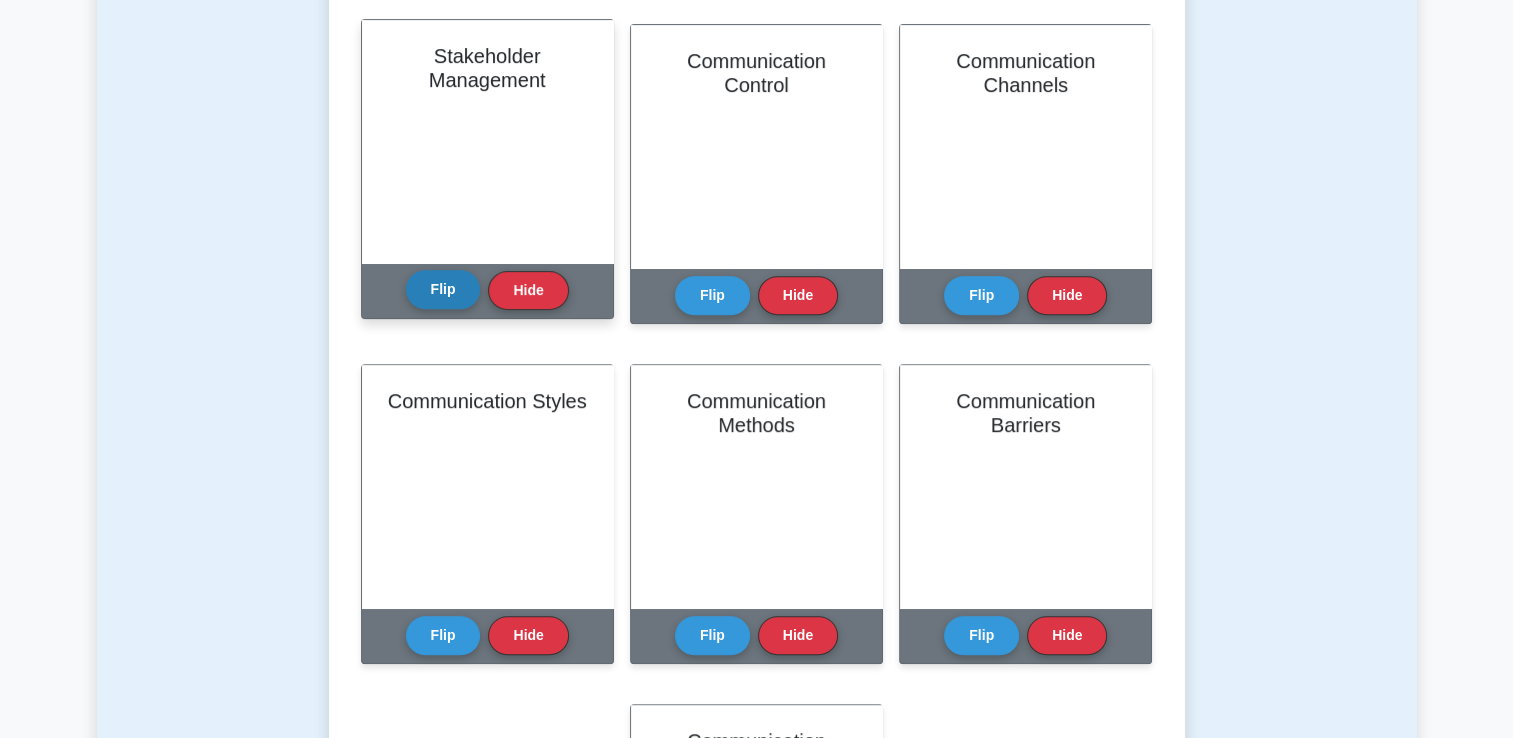 click on "Flip" at bounding box center [443, 289] 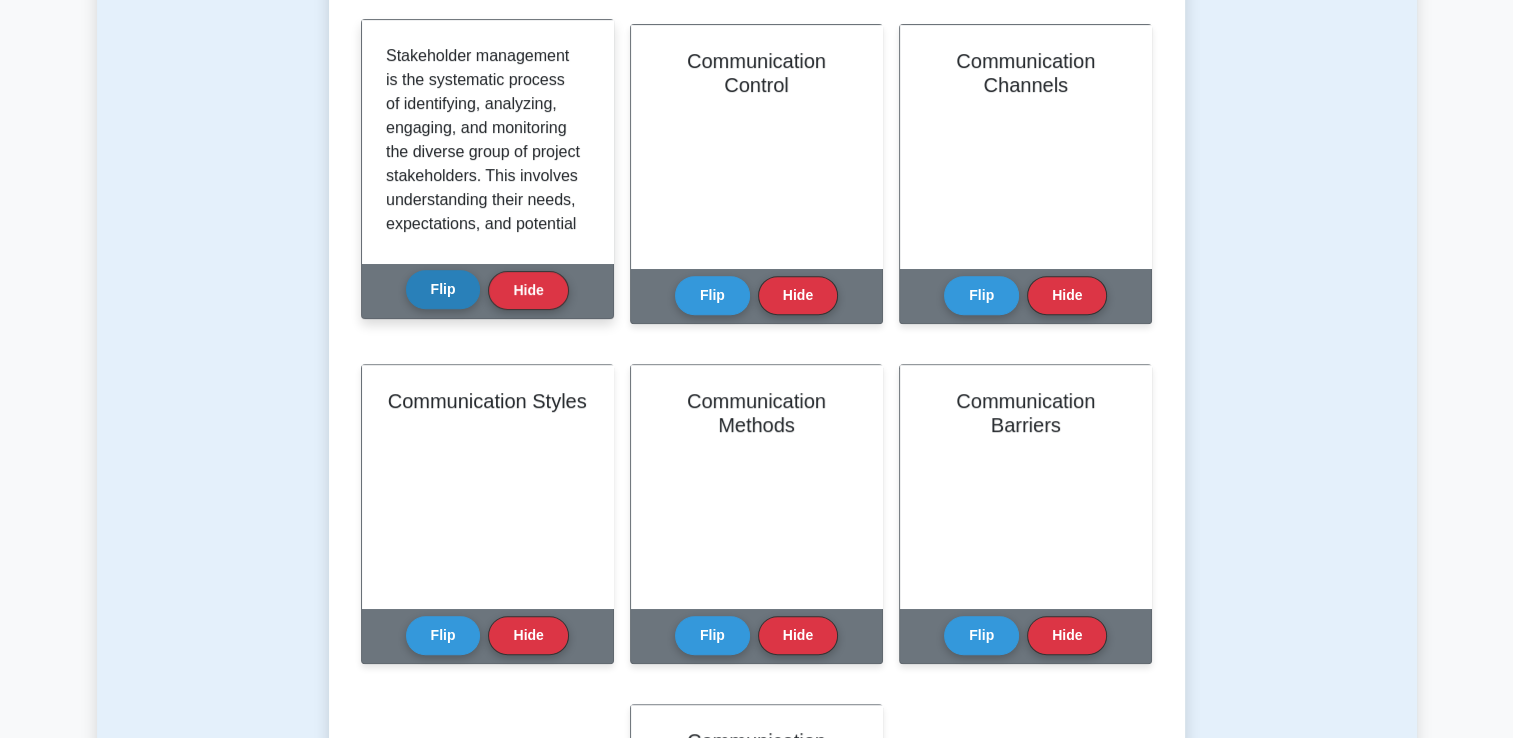type 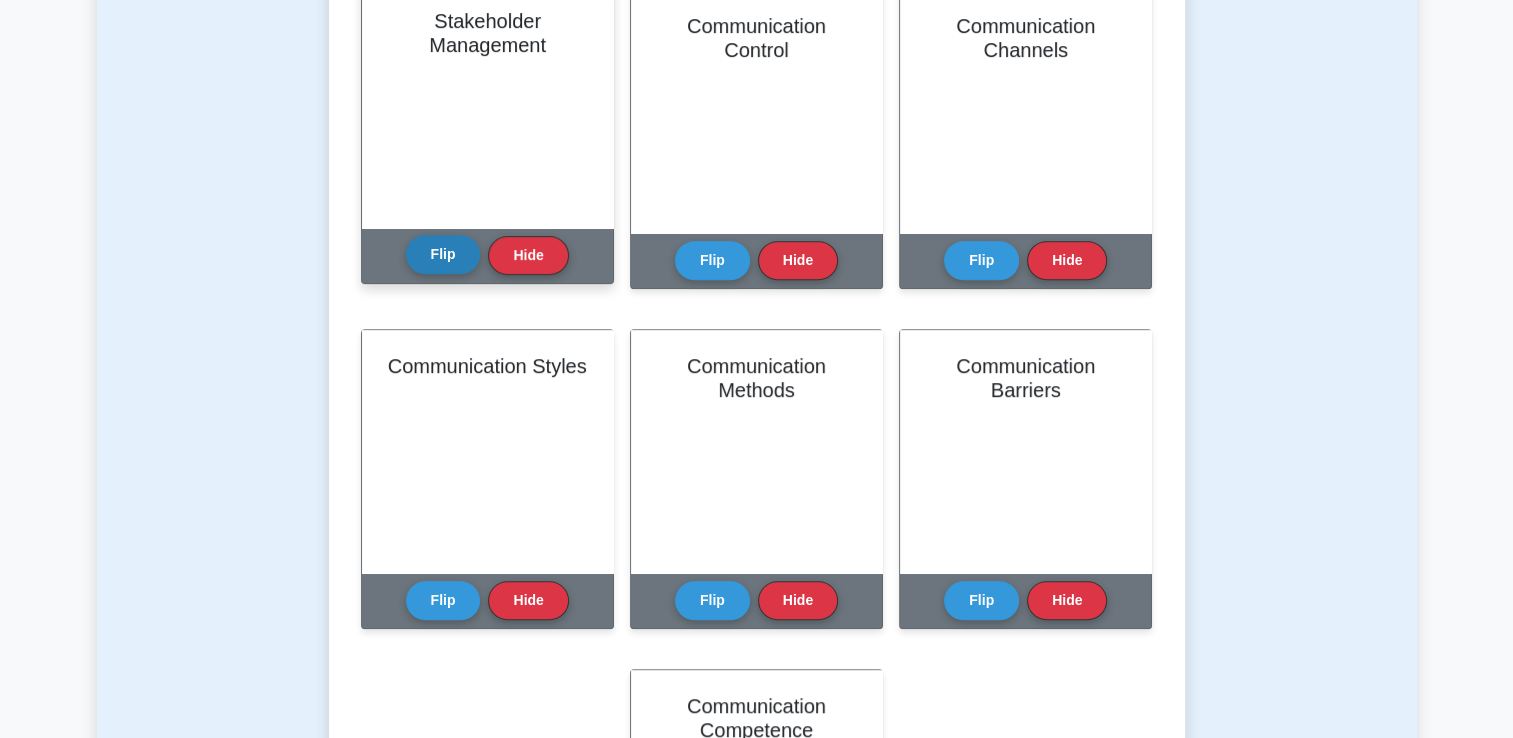 scroll, scrollTop: 860, scrollLeft: 0, axis: vertical 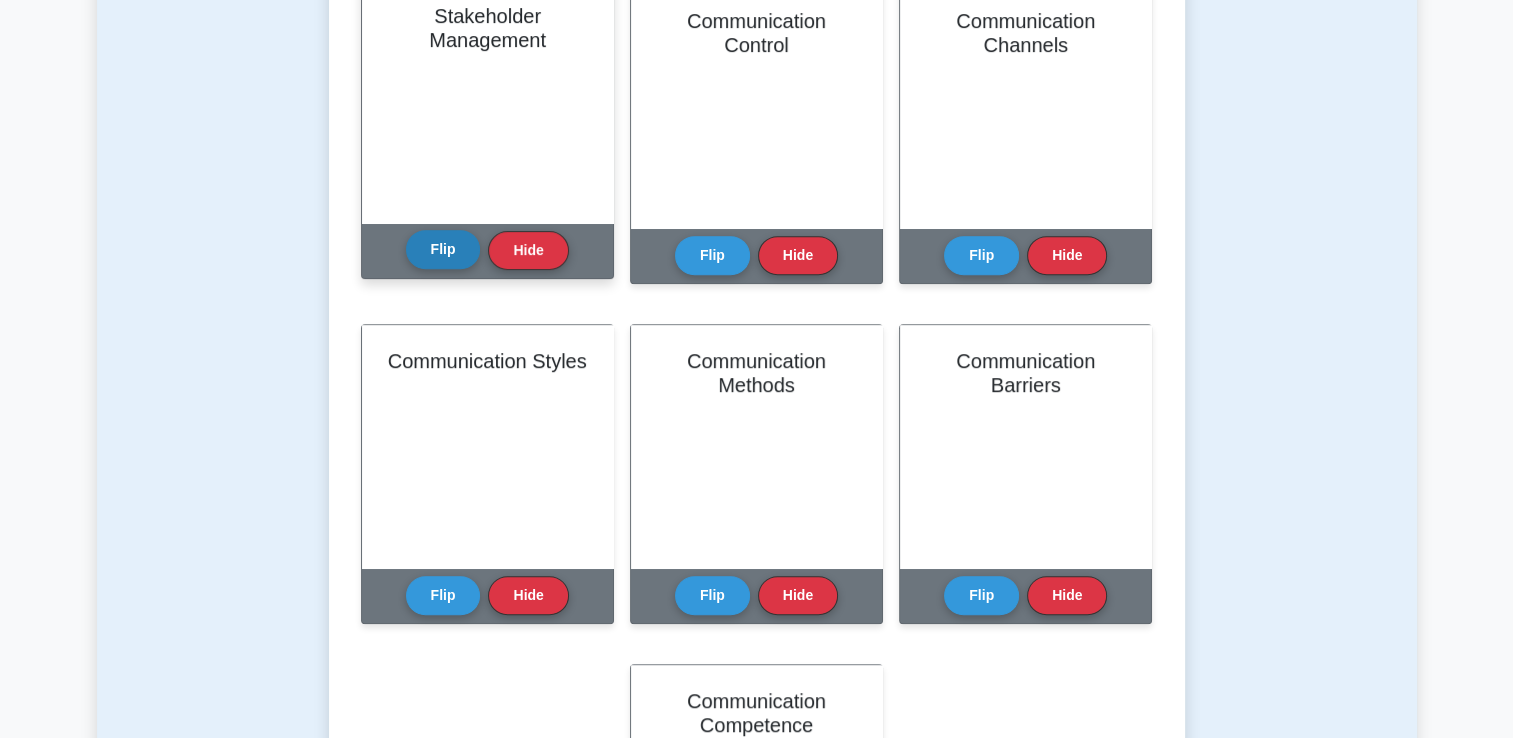click on "Flip" at bounding box center [443, 249] 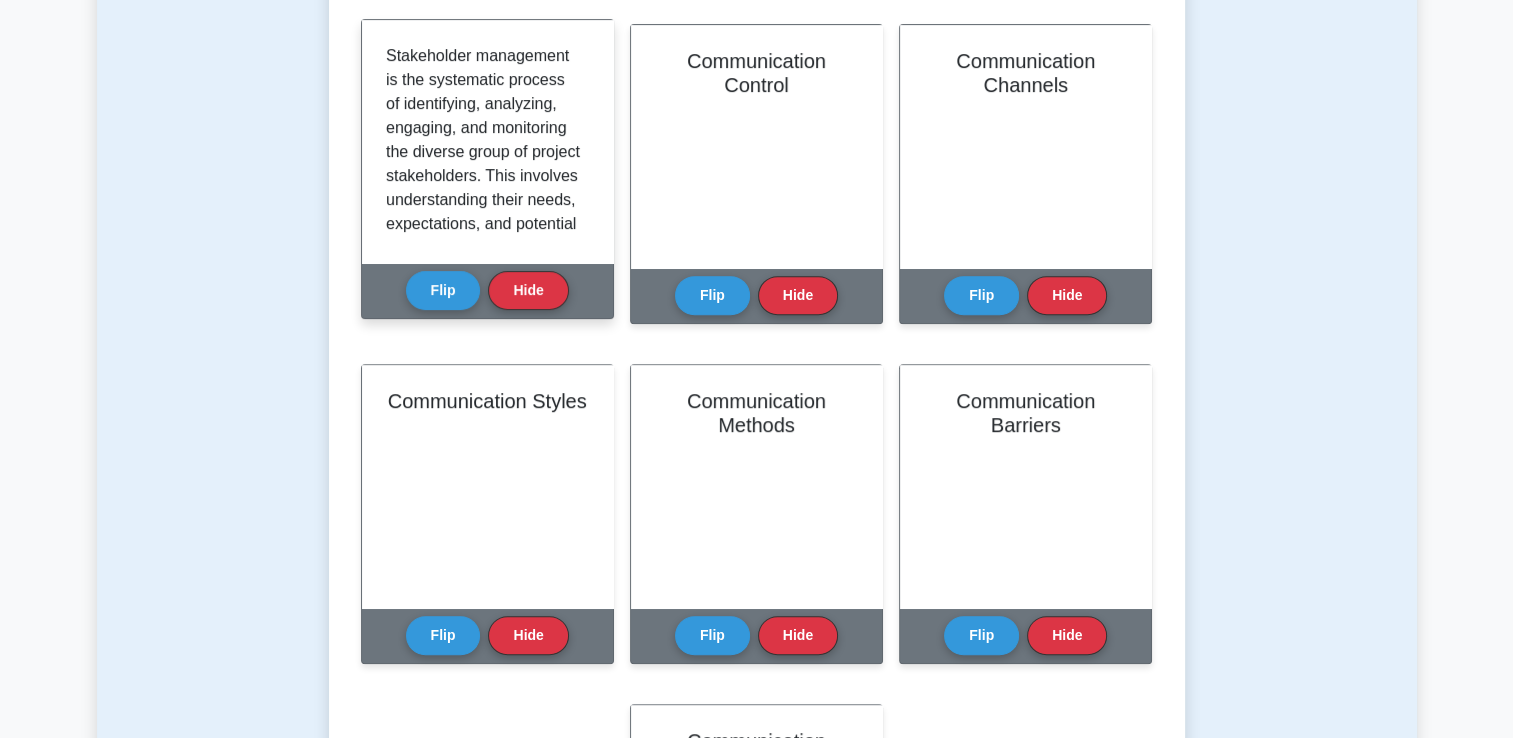 scroll, scrollTop: 860, scrollLeft: 0, axis: vertical 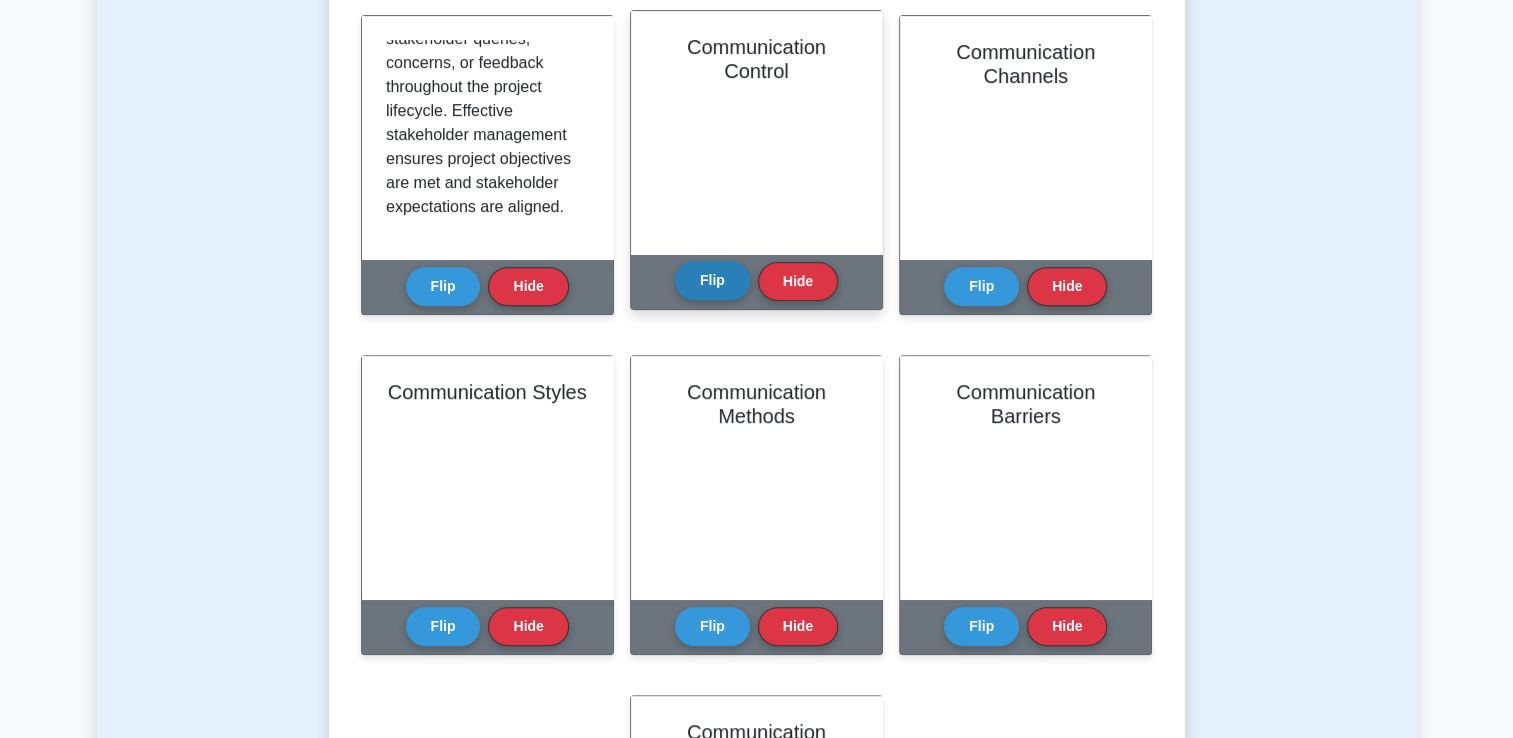click on "Flip" at bounding box center [712, 280] 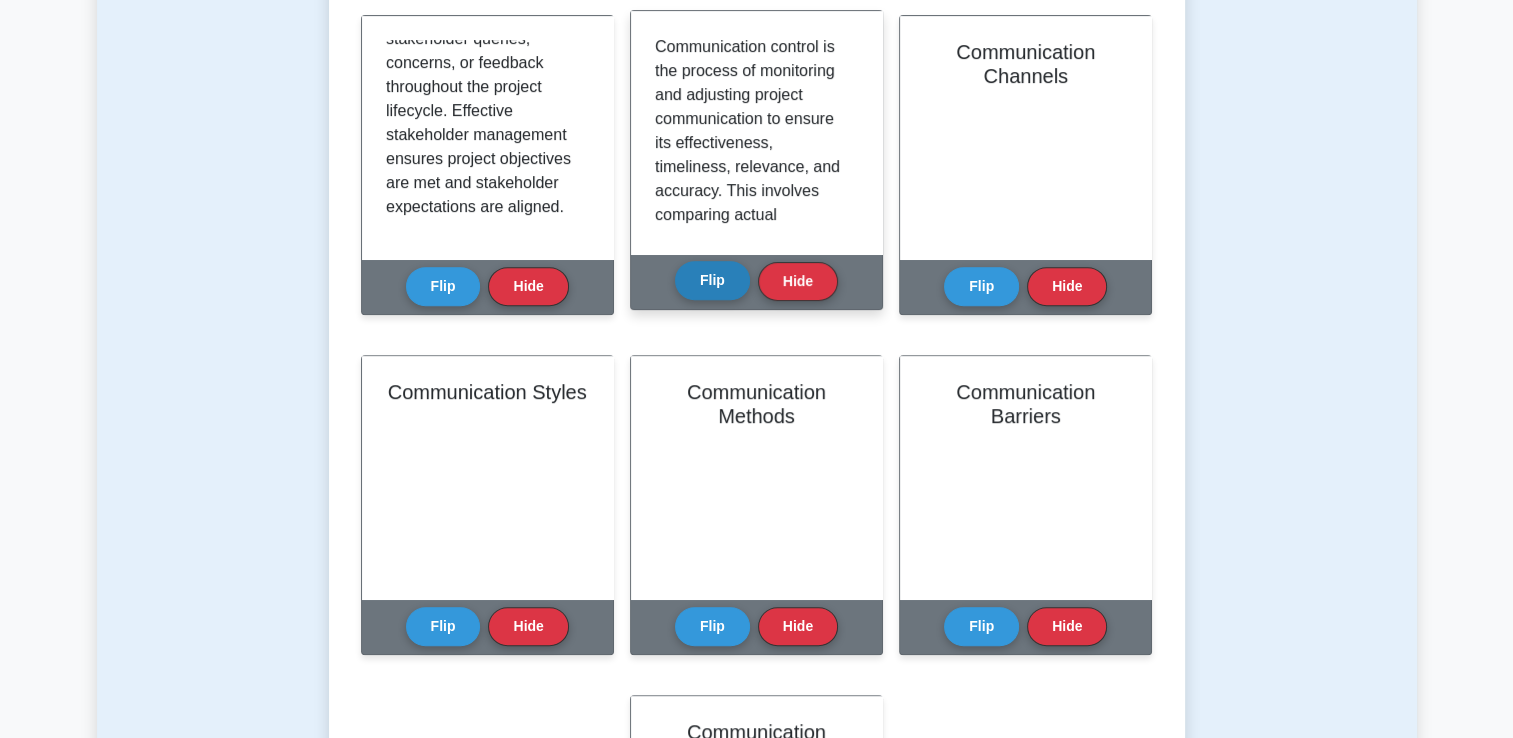 type 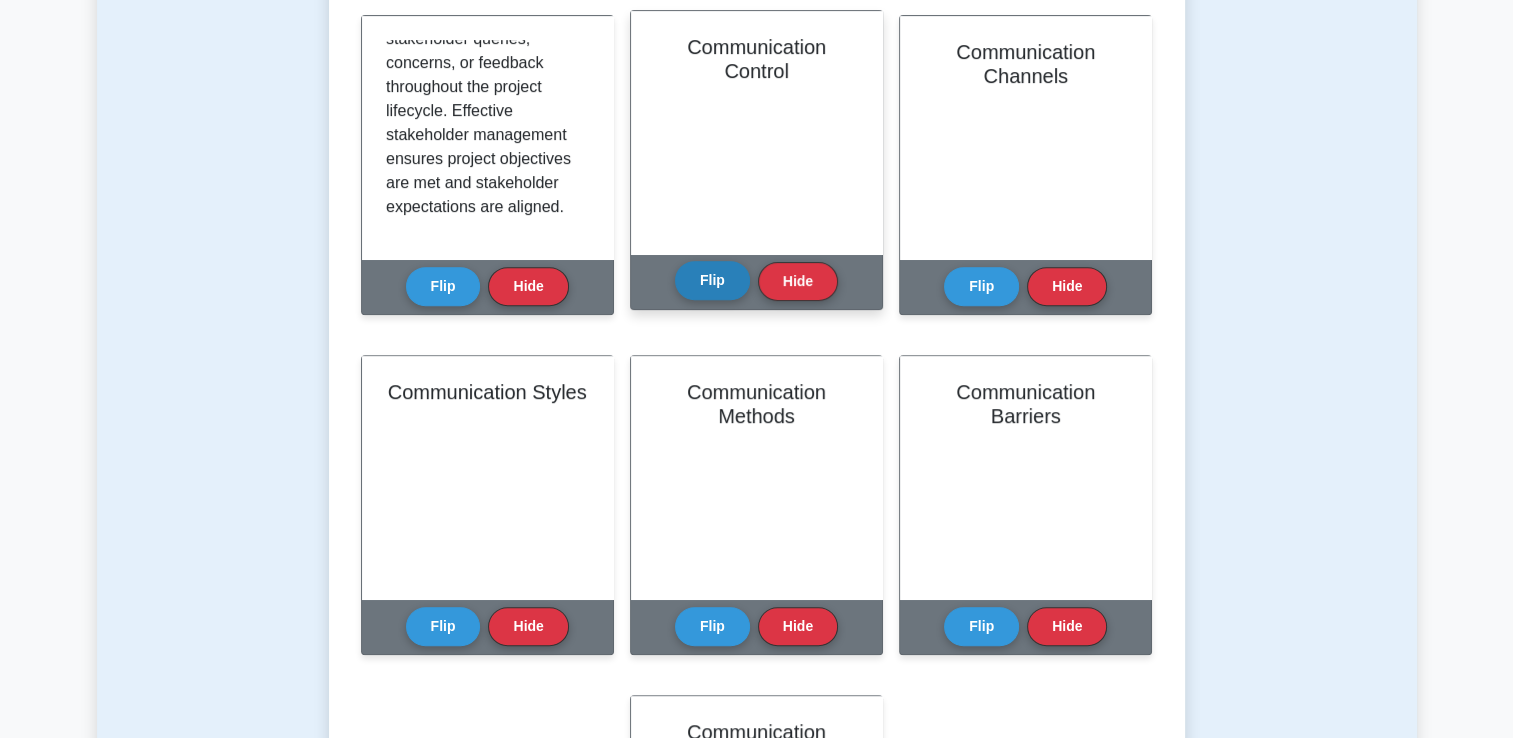 click on "Flip" at bounding box center (712, 280) 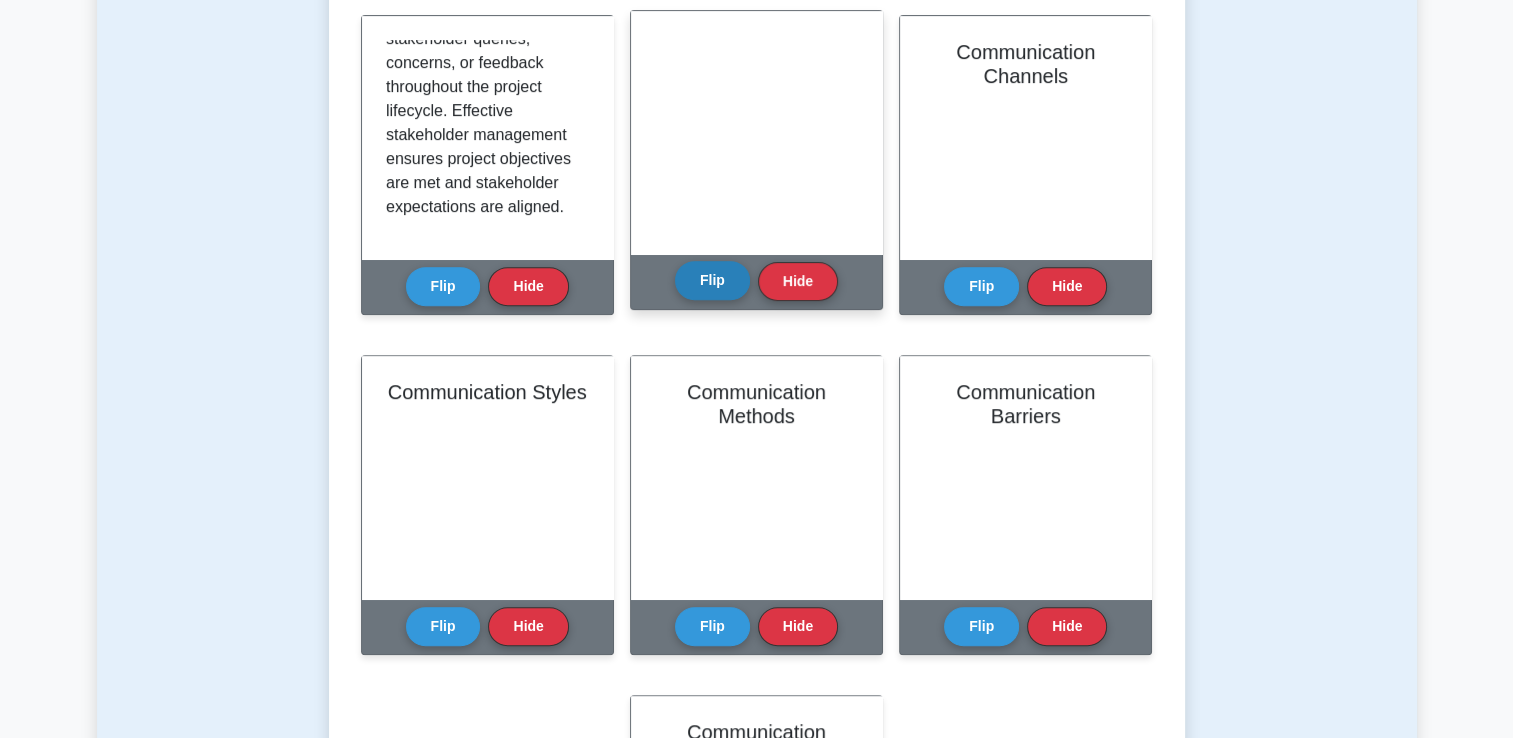 click on "Flip" at bounding box center (712, 280) 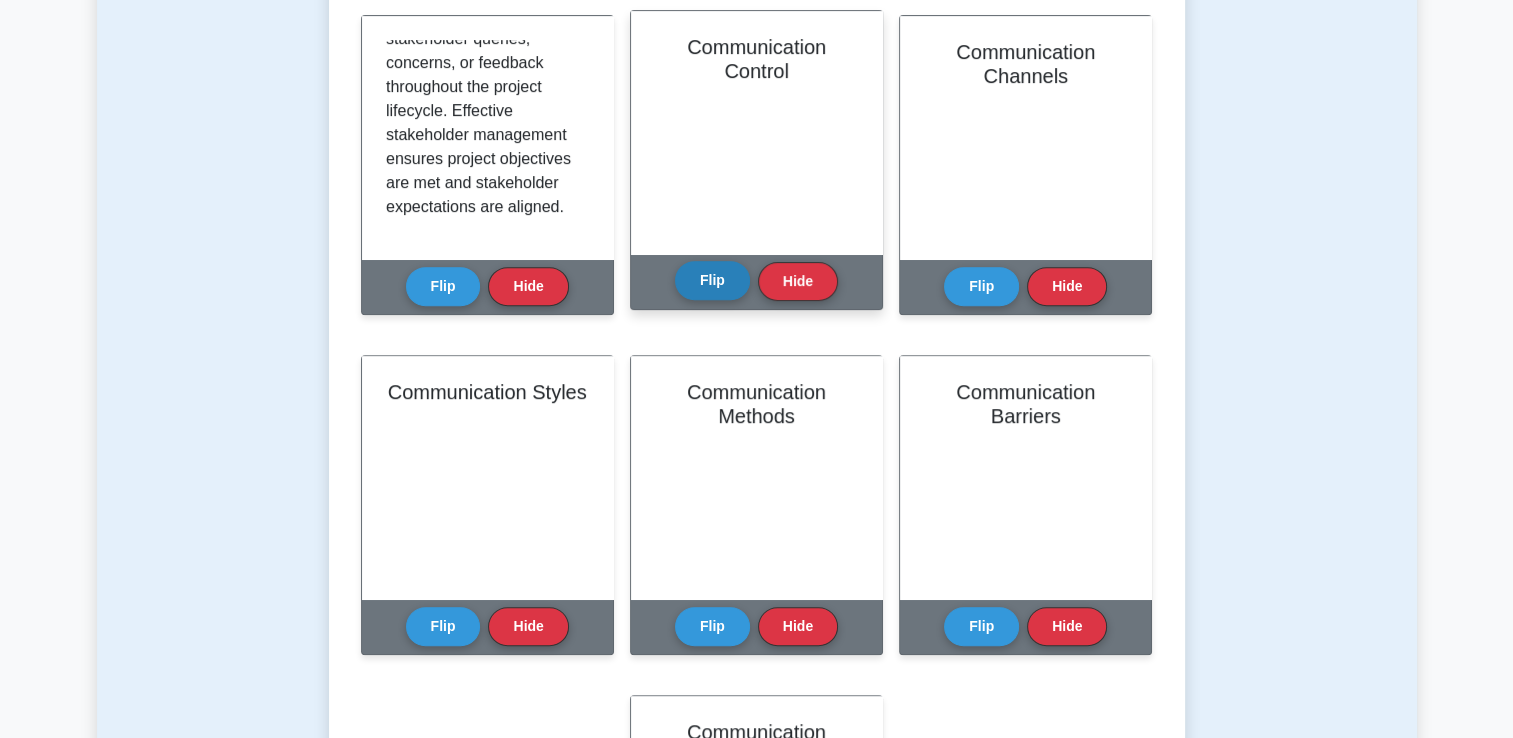 click on "Flip" at bounding box center (712, 280) 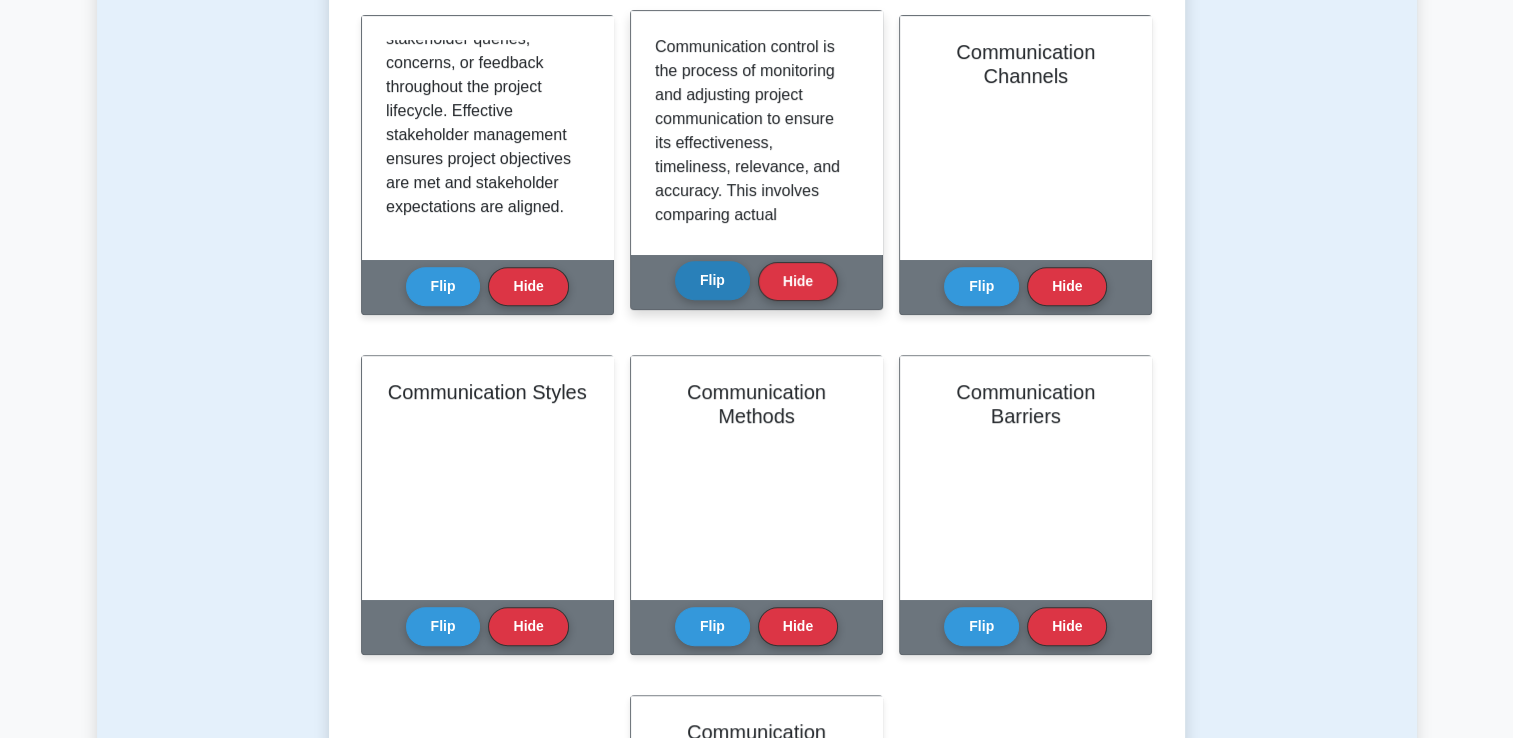 click on "Flip" at bounding box center [712, 280] 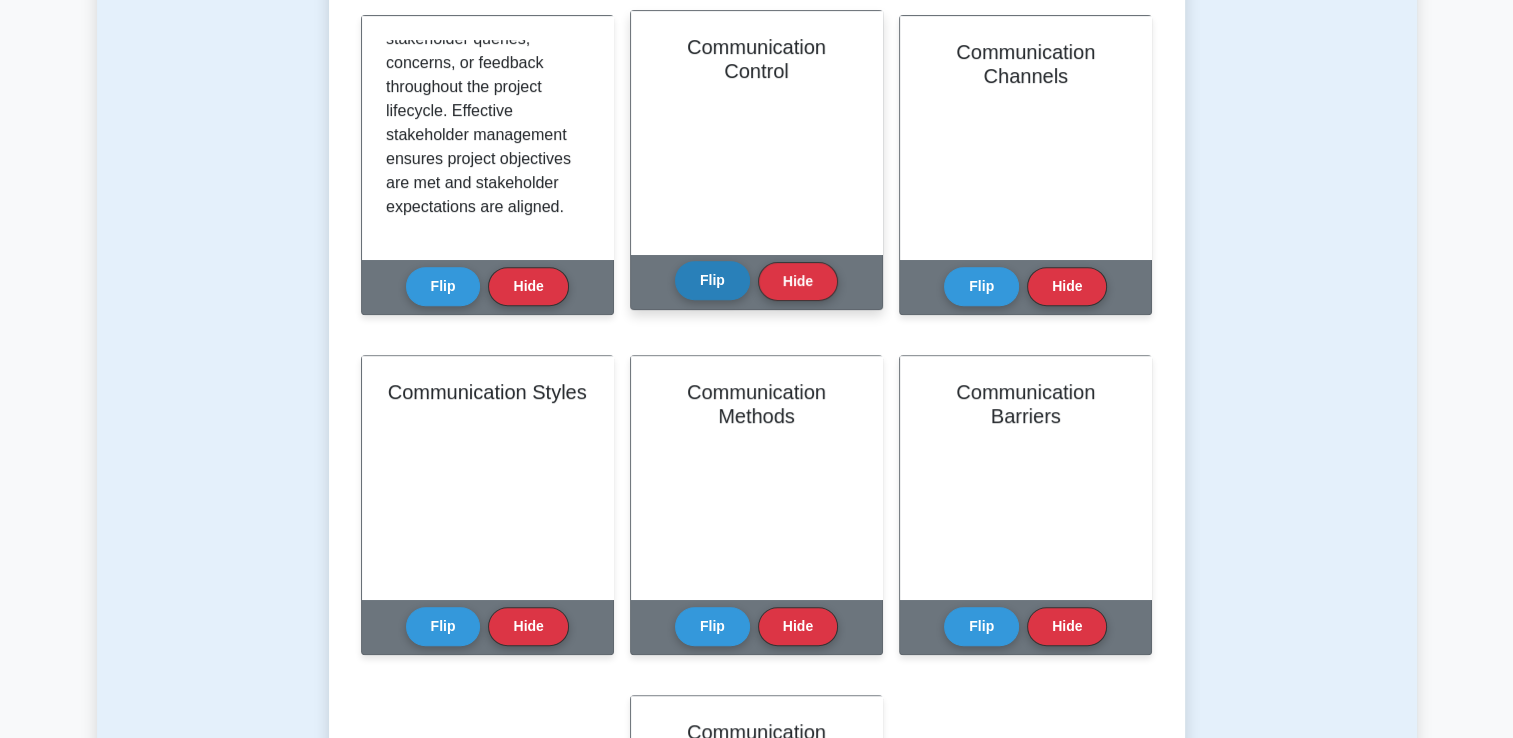 click on "Flip" at bounding box center (712, 280) 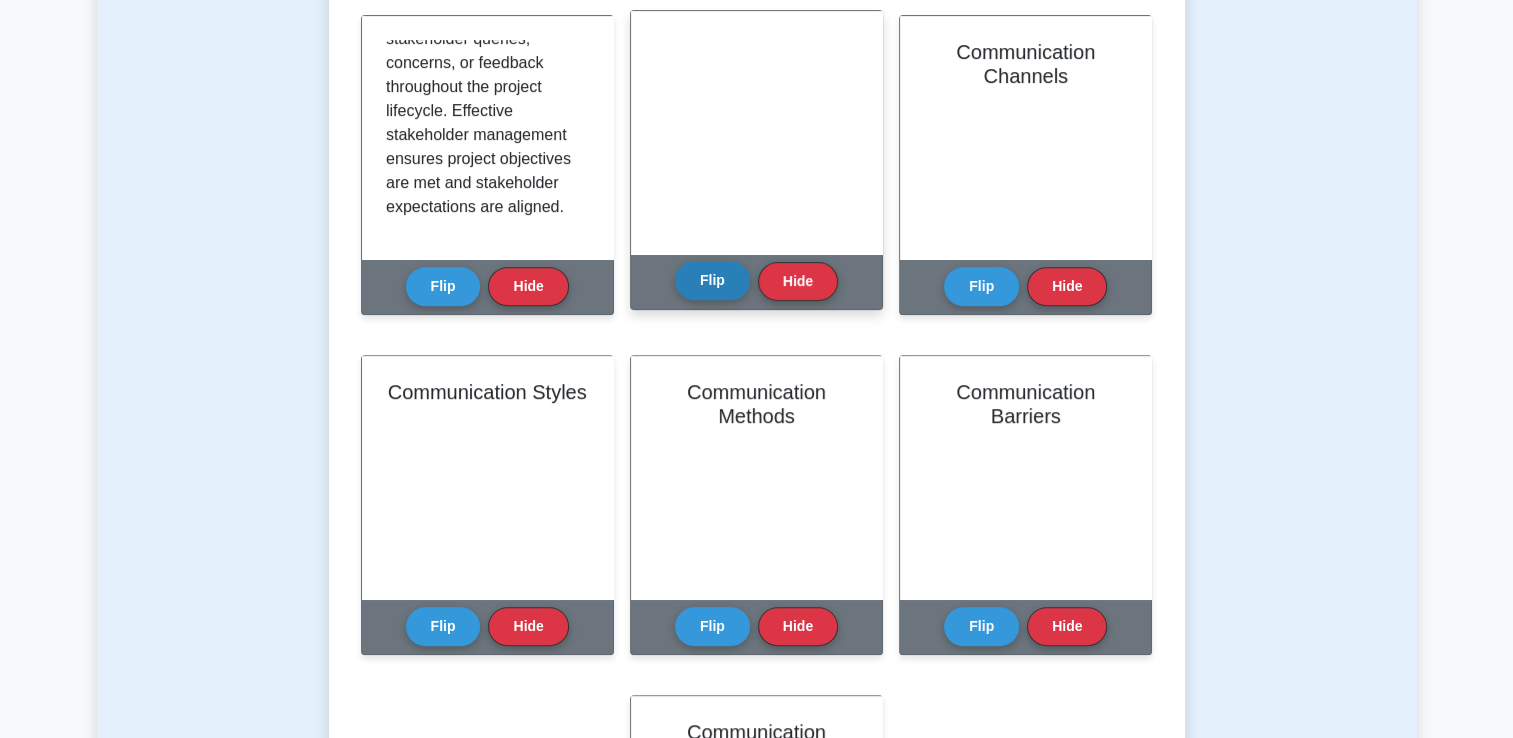 click on "Flip" at bounding box center [712, 280] 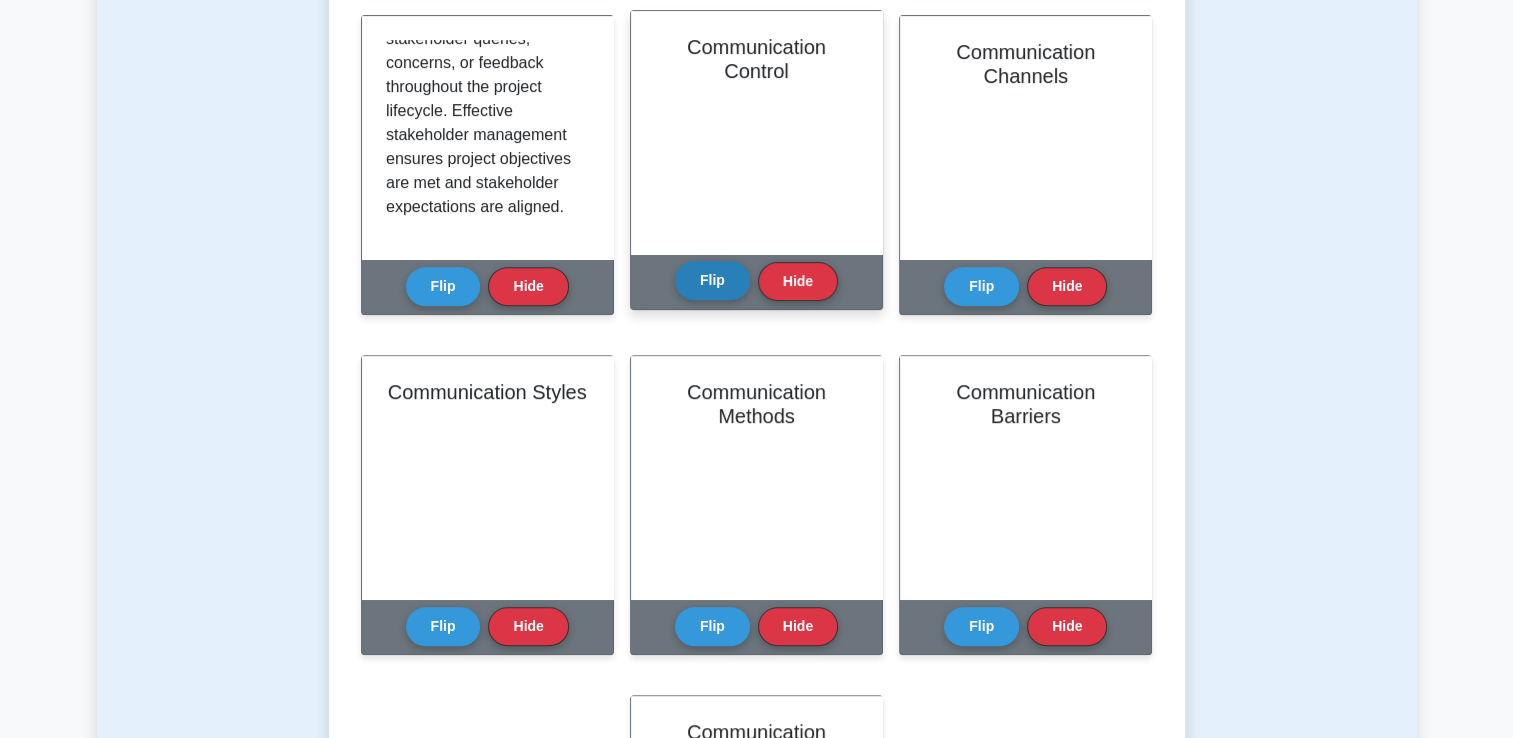 click on "Flip" at bounding box center [712, 280] 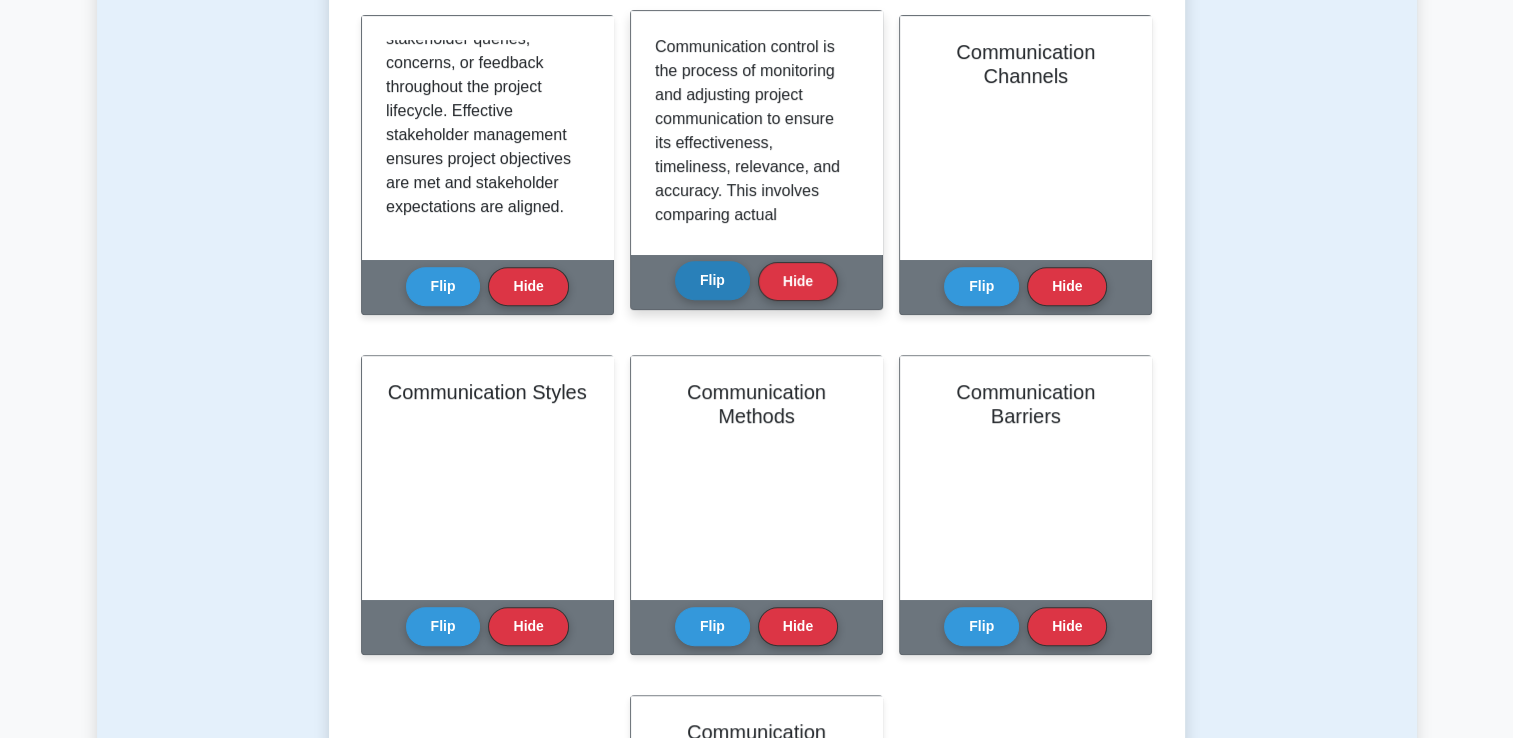 click on "Flip" at bounding box center [712, 280] 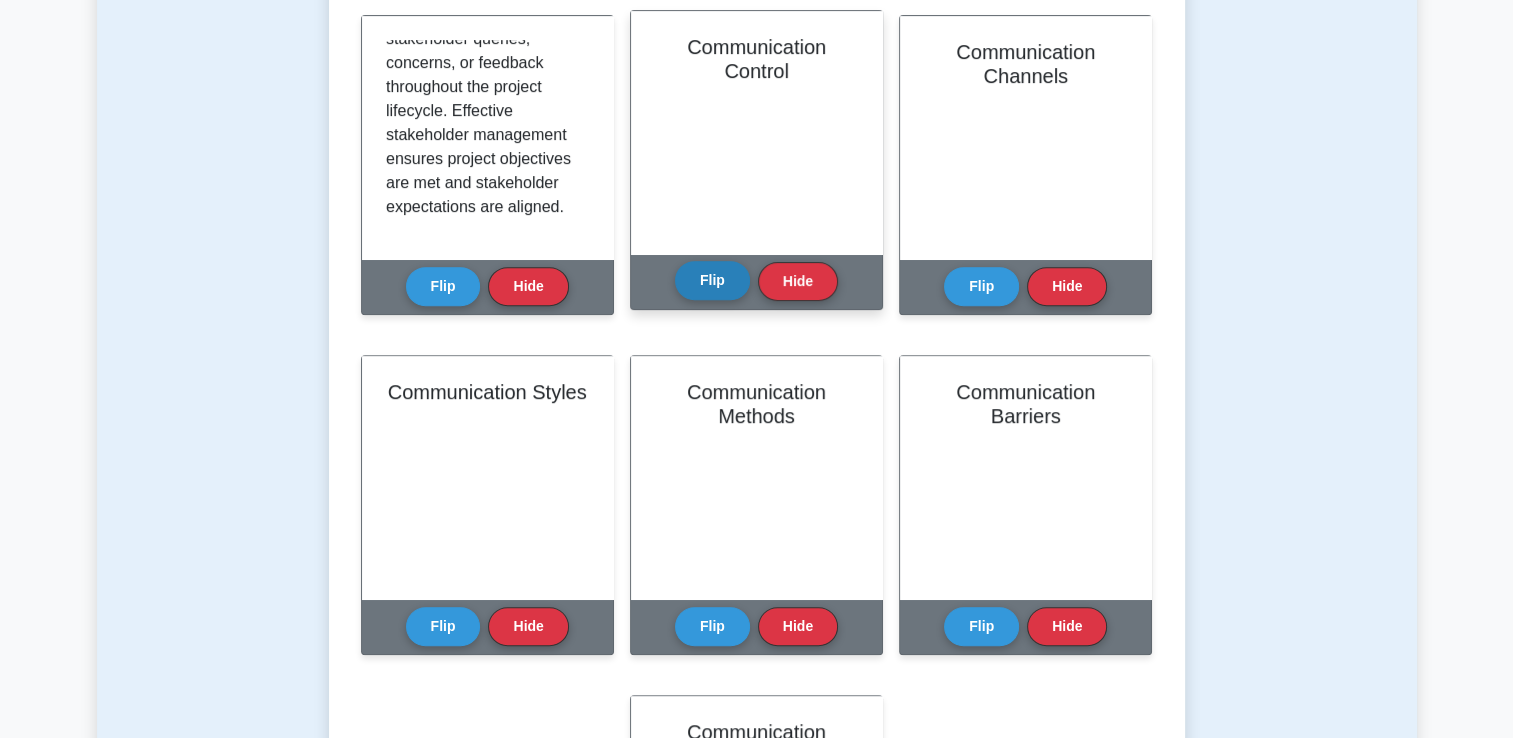 click on "Flip" at bounding box center (712, 280) 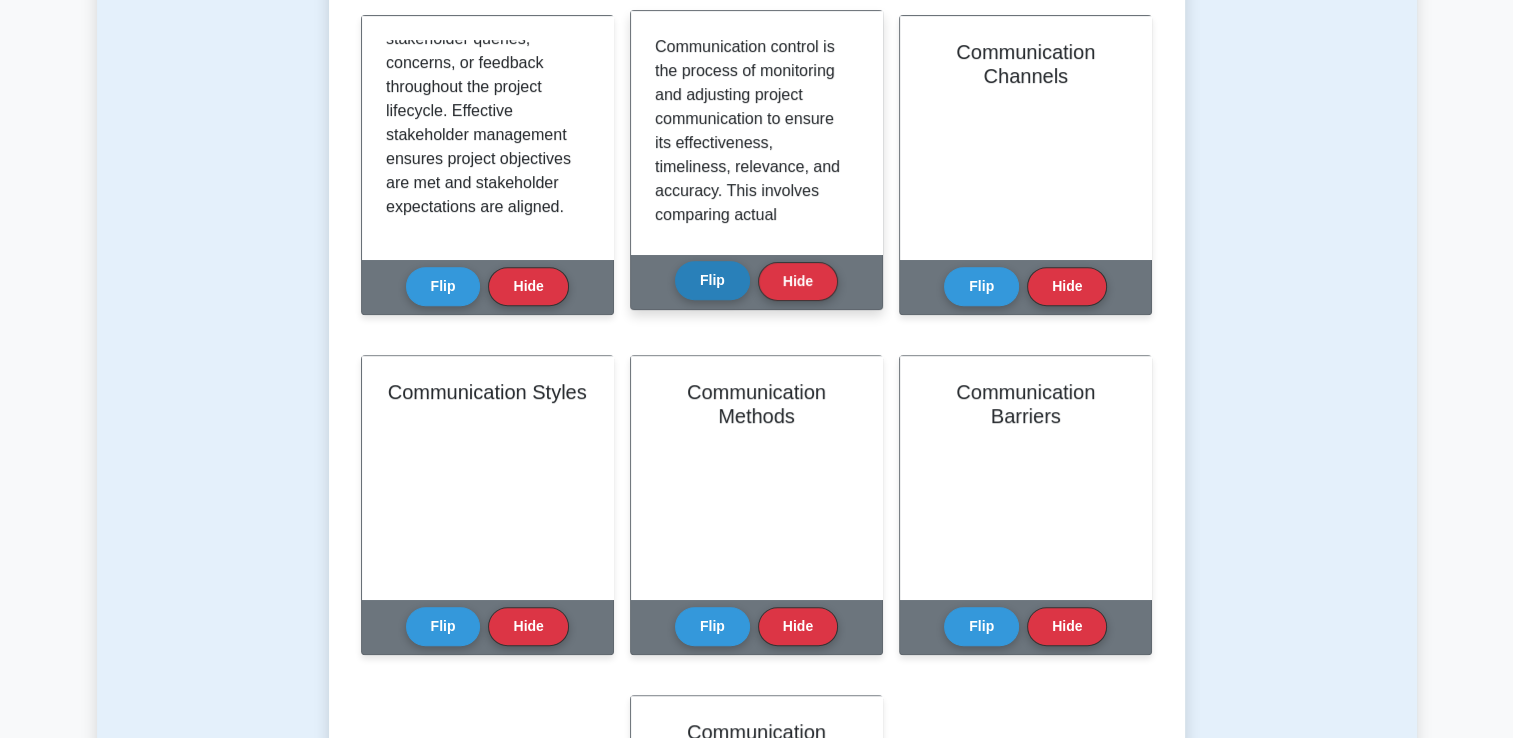 click on "Flip" at bounding box center (712, 280) 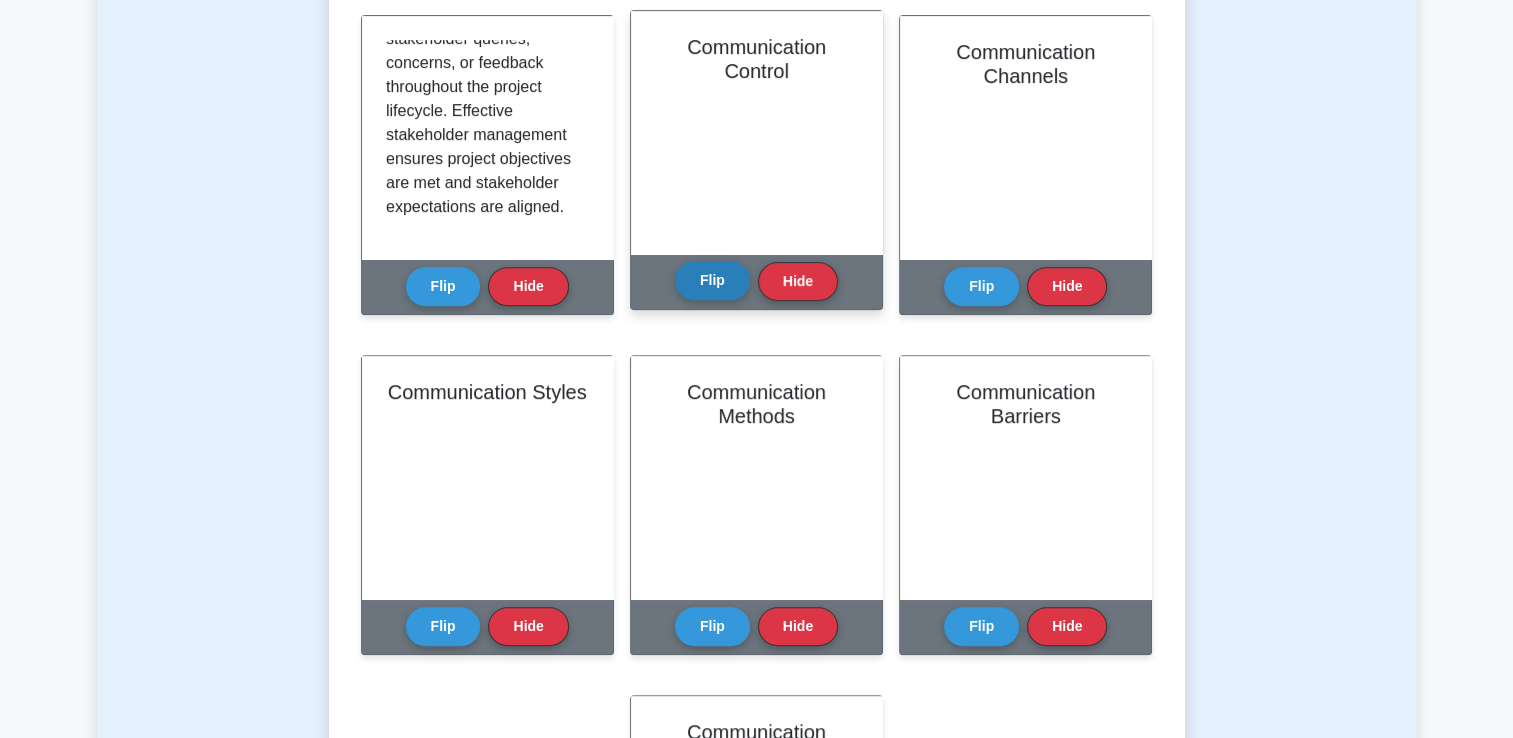click on "Flip" at bounding box center (712, 280) 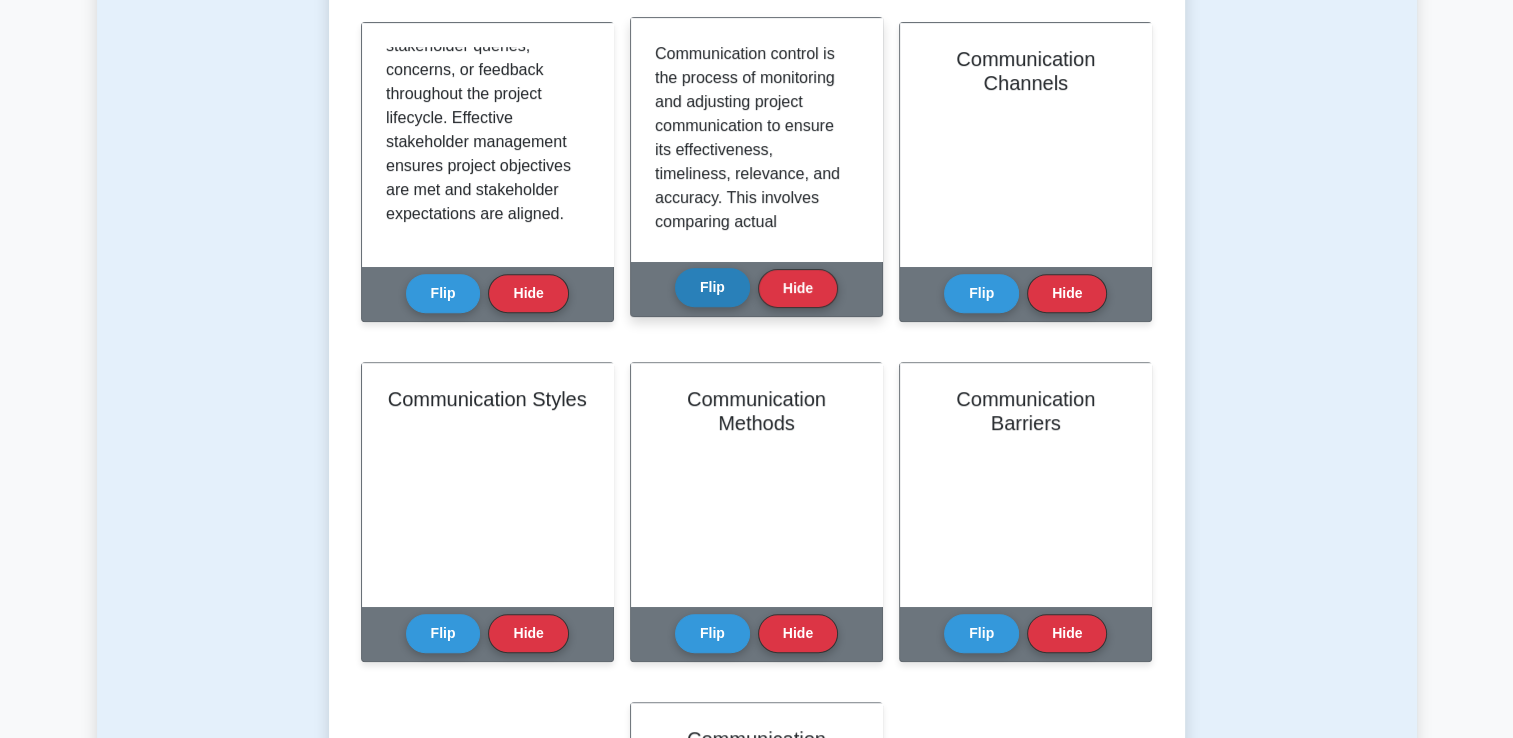 scroll, scrollTop: 789, scrollLeft: 0, axis: vertical 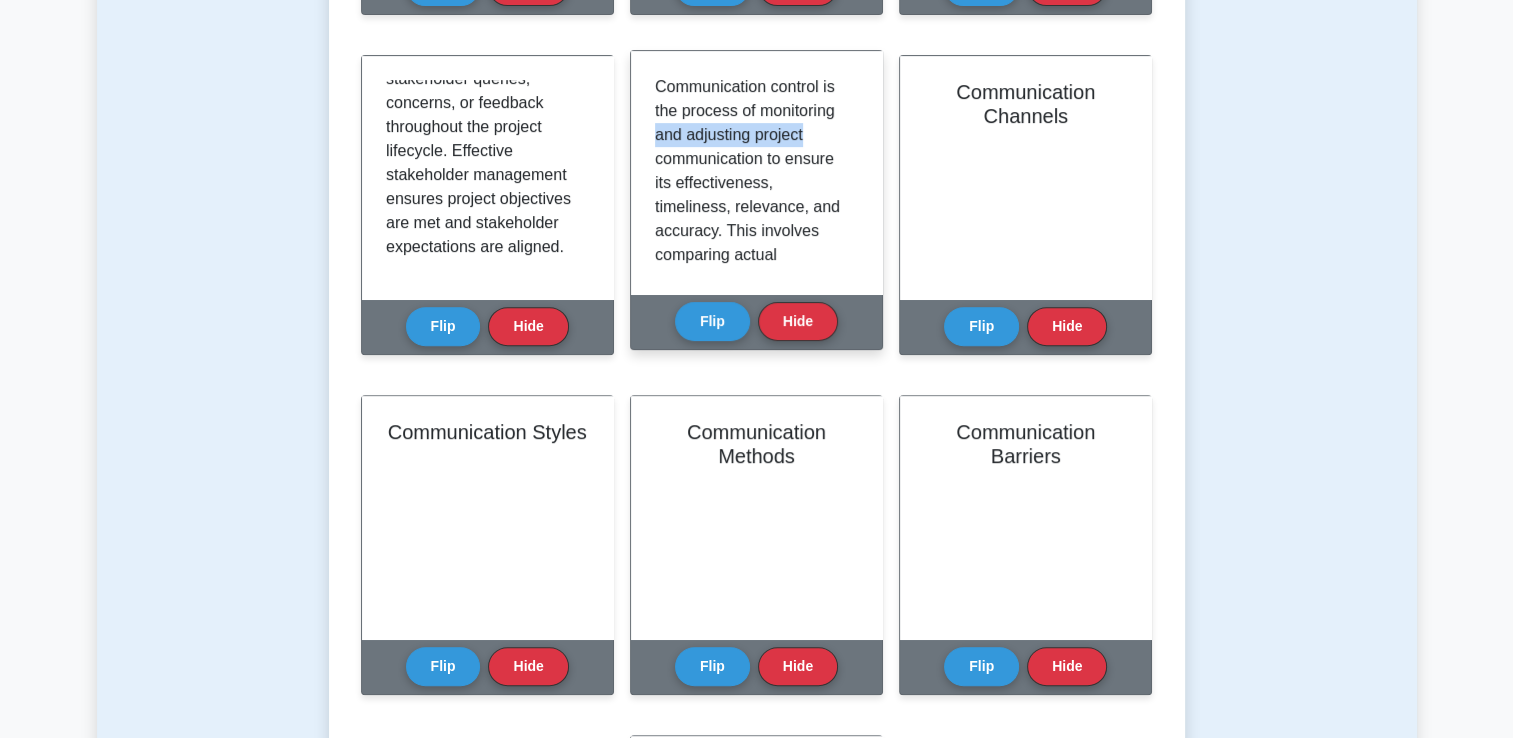 drag, startPoint x: 848, startPoint y: 108, endPoint x: 848, endPoint y: 134, distance: 26 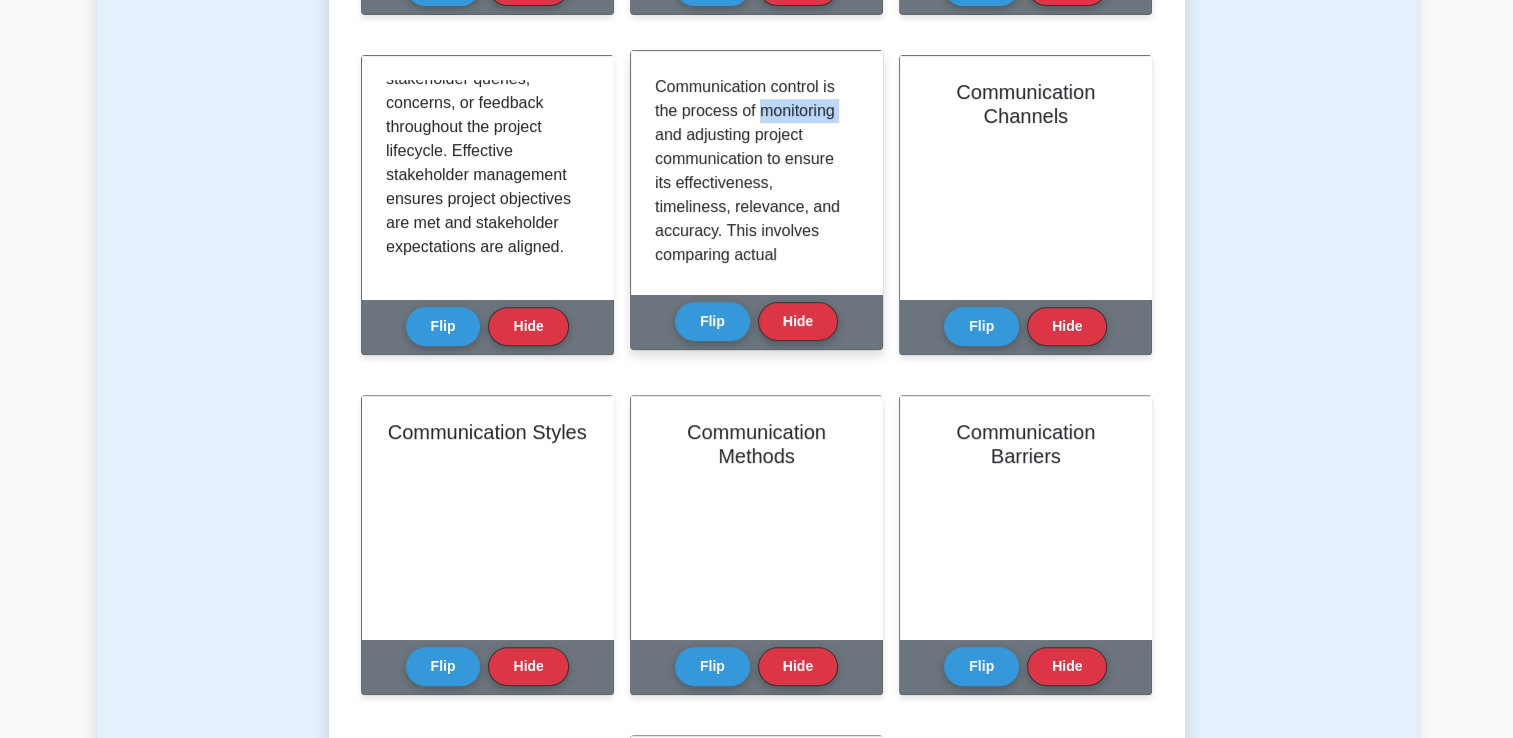 click on "Communication control is the process of monitoring and adjusting project communication to ensure its effectiveness, timeliness, relevance, and accuracy. This involves comparing actual communication performance against the planned communication strategies and making necessary modifications to improve overall communication outcomes. Communication control helps ensure that stakeholders receive the appropriate information, in the right format and at the right time. This process also involves updating the communication plan, resolving conflicts, and addressing stakeholder feedback or concerns to maintain strong communication practices throughout the project. Proper communication control minimizes miscommunication risks and ensures the efficient exchange of information among stakeholders." at bounding box center [752, 495] 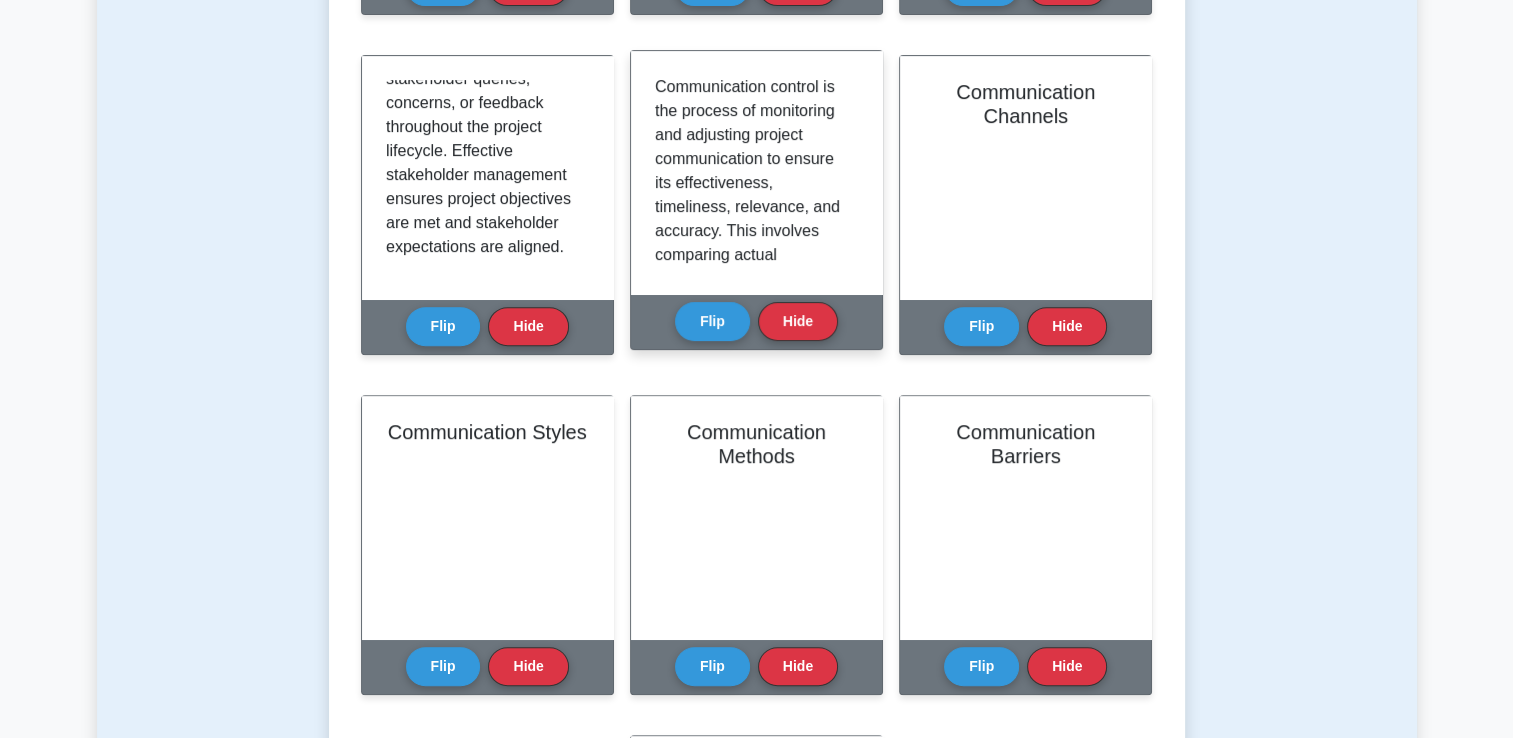 drag, startPoint x: 833, startPoint y: 113, endPoint x: 840, endPoint y: 164, distance: 51.47815 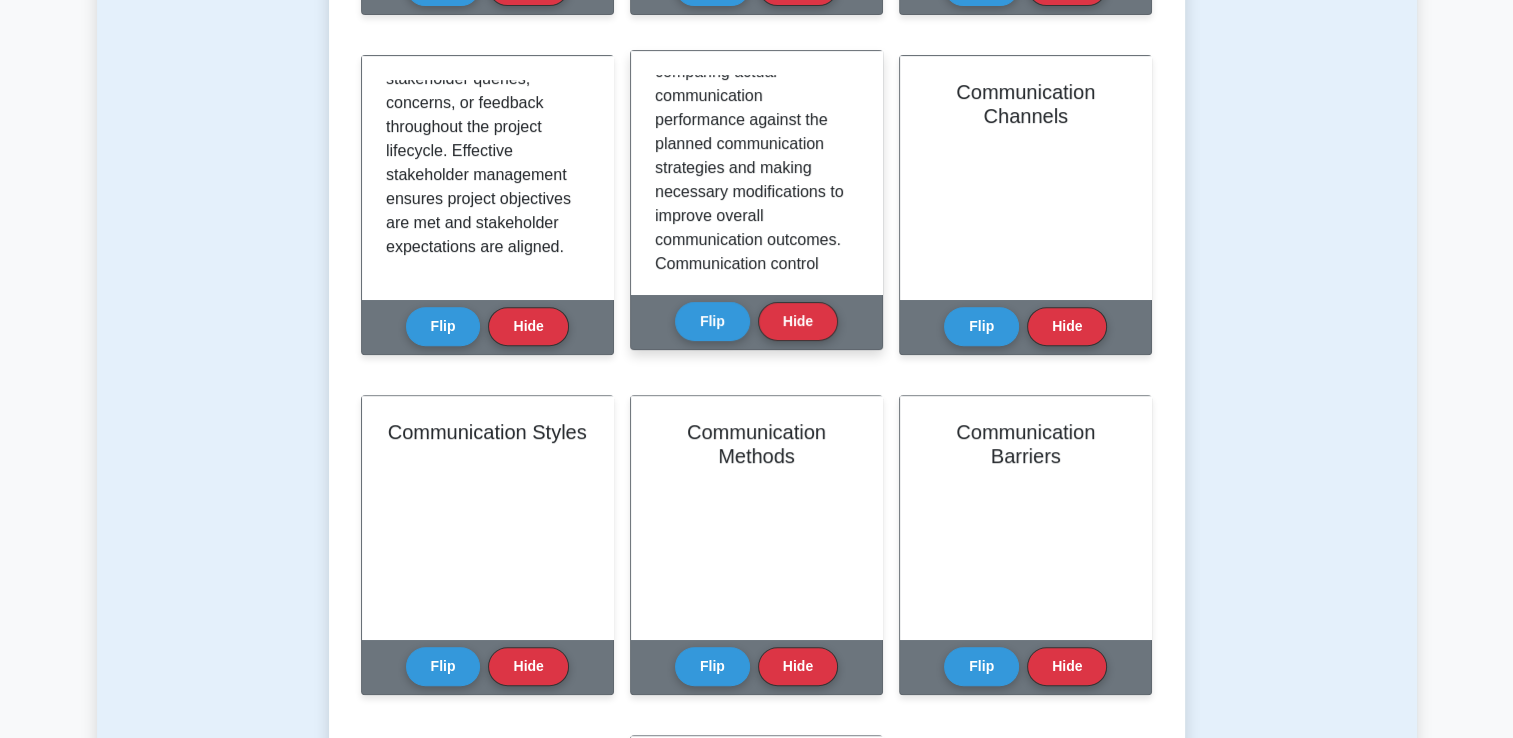 scroll, scrollTop: 187, scrollLeft: 0, axis: vertical 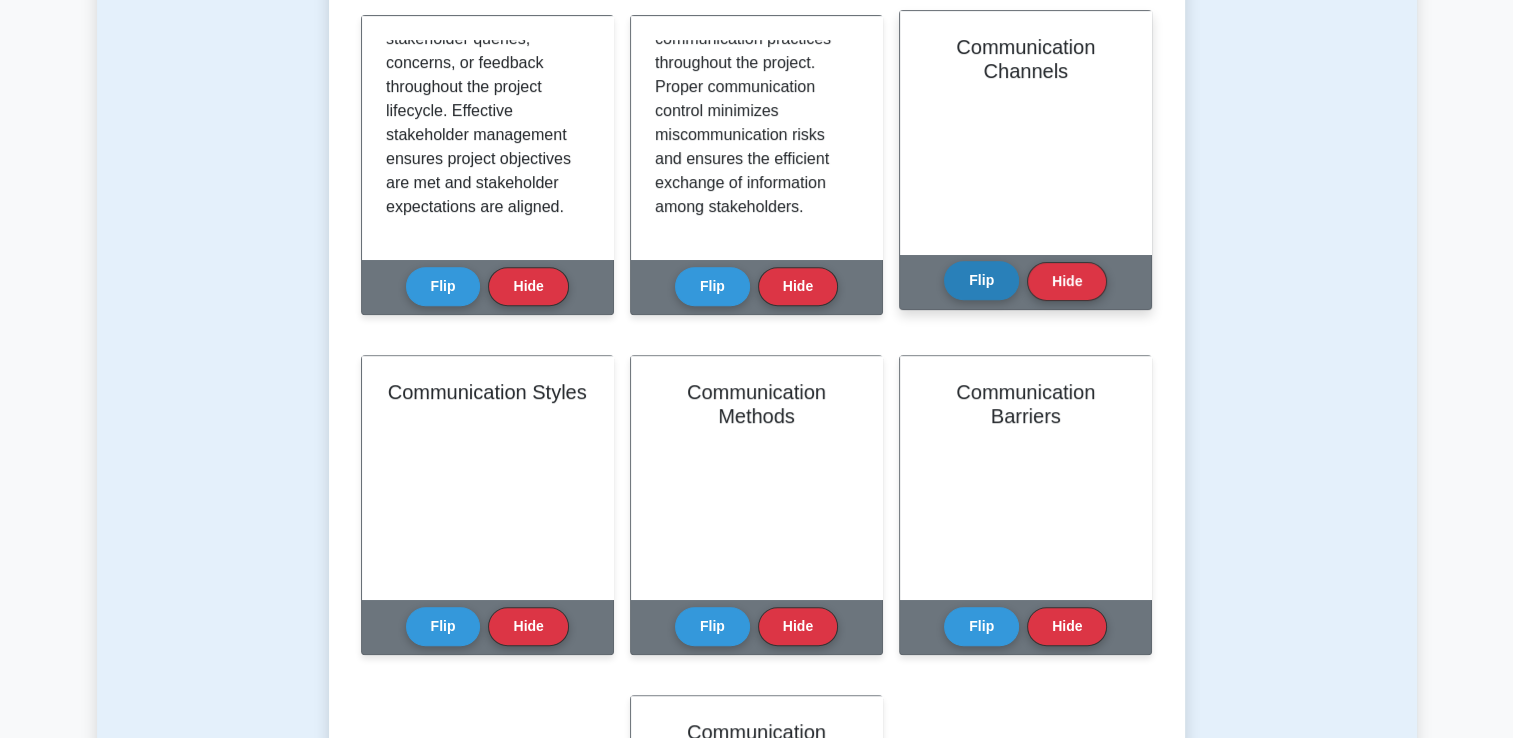 click on "Flip" at bounding box center [981, 280] 